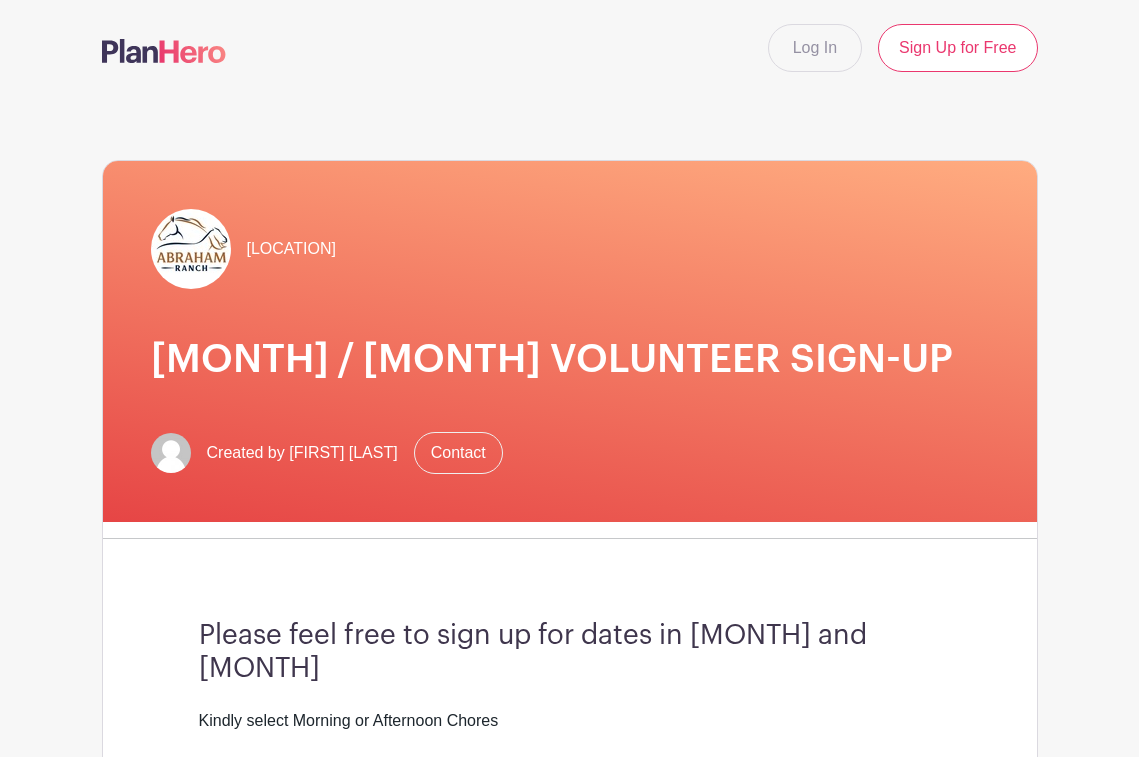 scroll, scrollTop: 0, scrollLeft: 0, axis: both 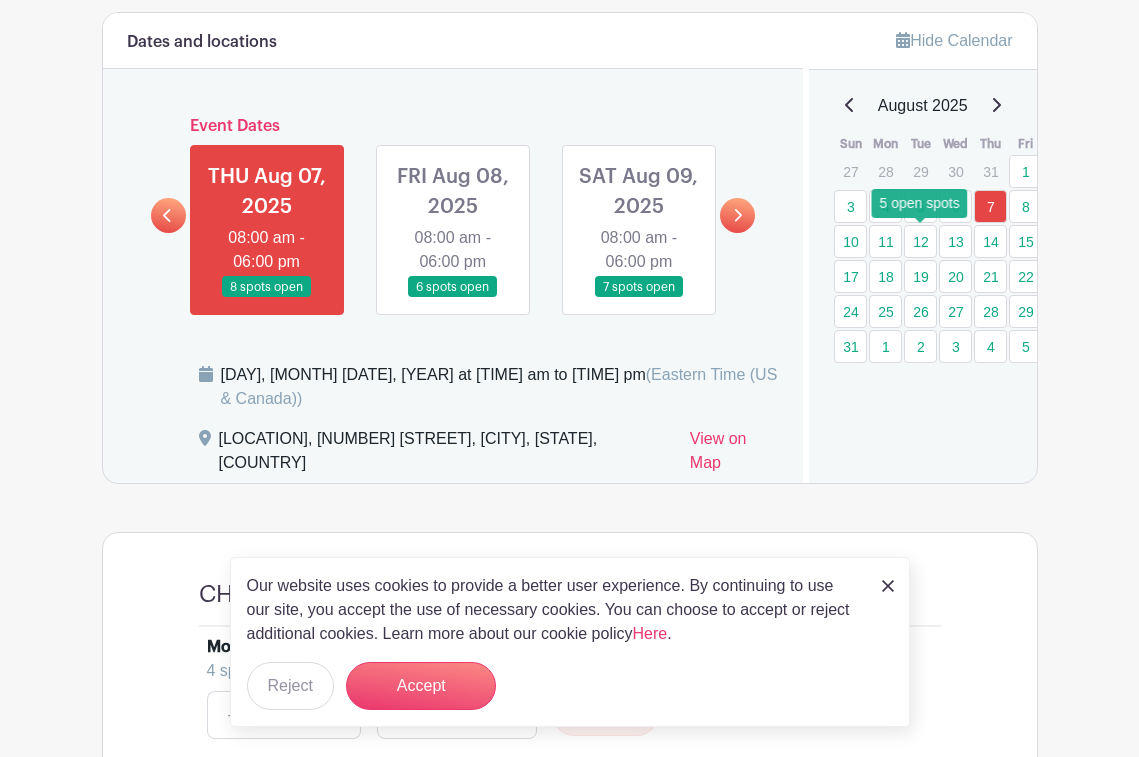 click on "12" at bounding box center [920, 241] 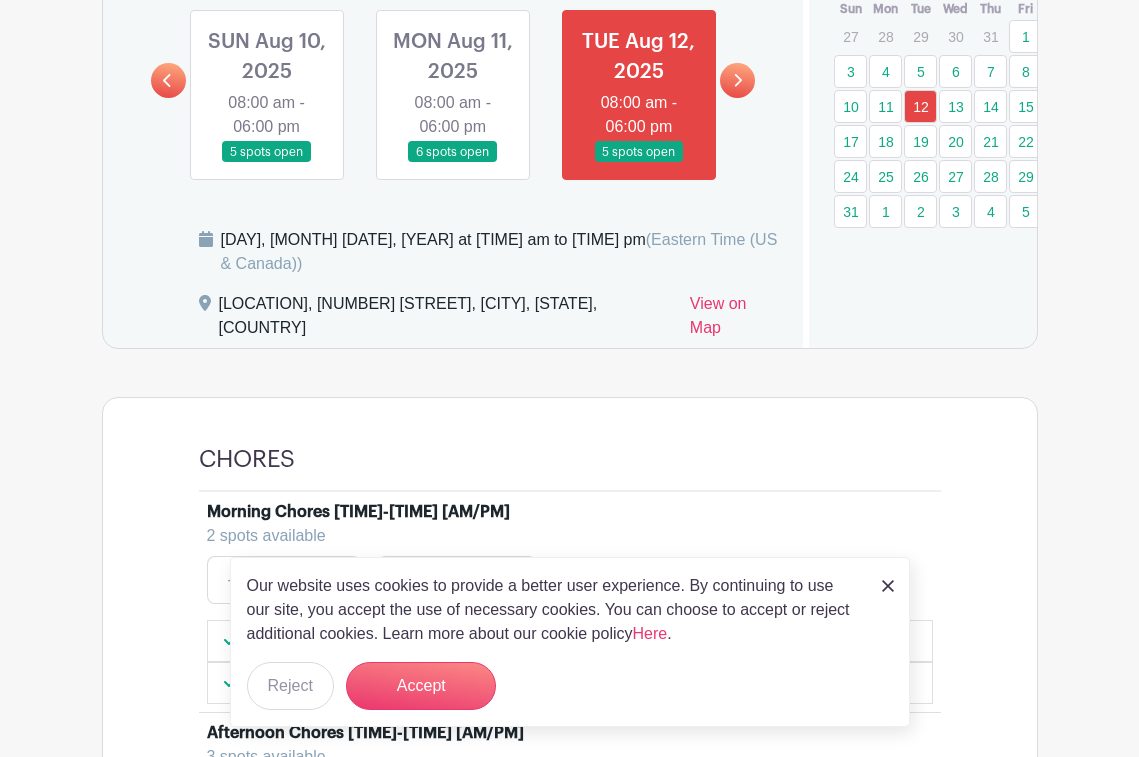 scroll, scrollTop: 1035, scrollLeft: 0, axis: vertical 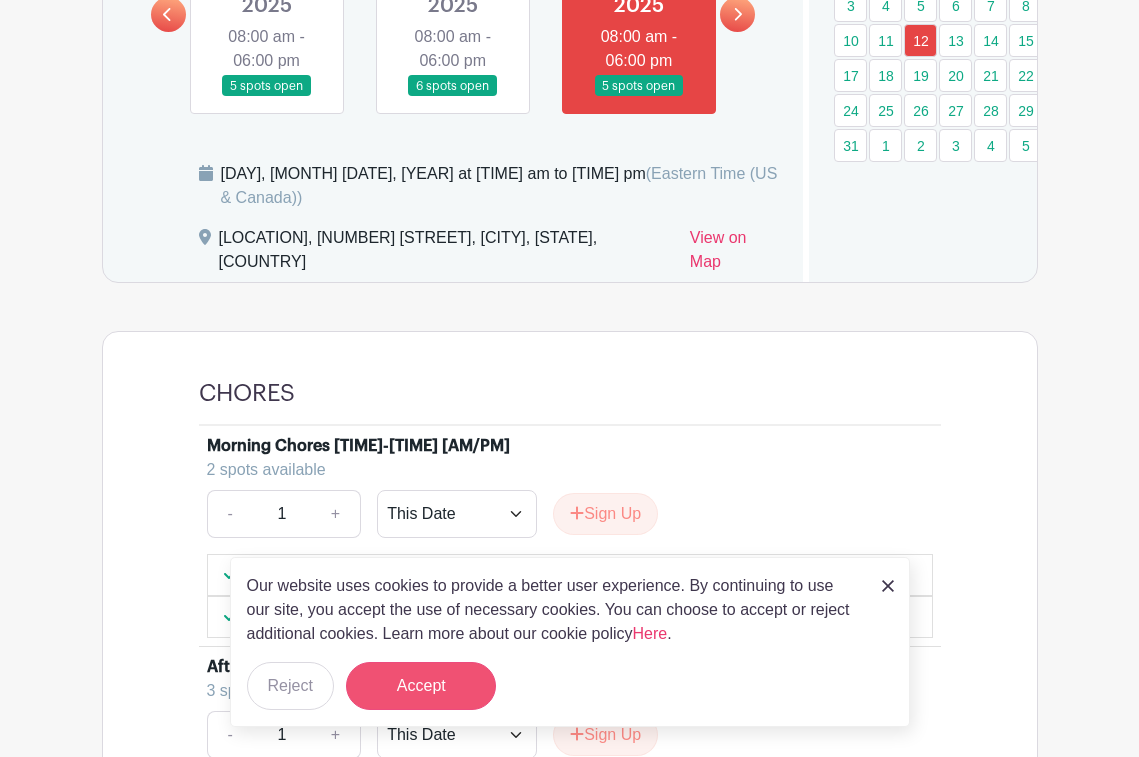click on "Accept" at bounding box center [421, 686] 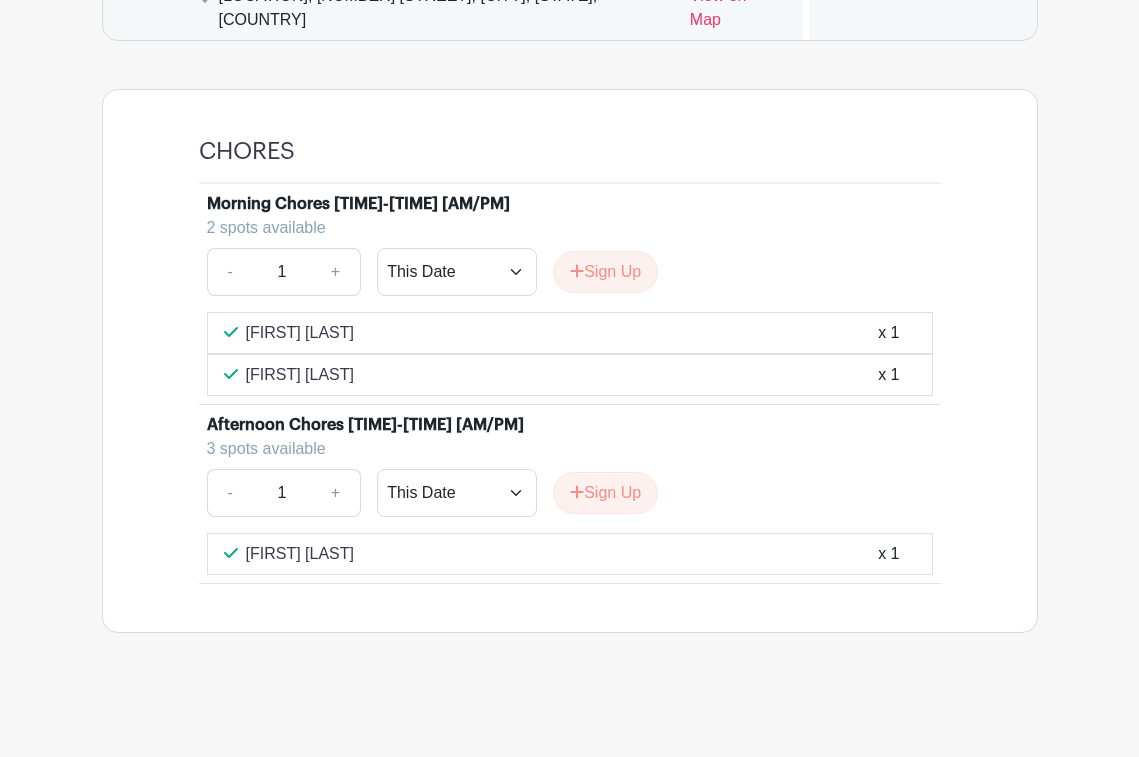 scroll, scrollTop: 1276, scrollLeft: 0, axis: vertical 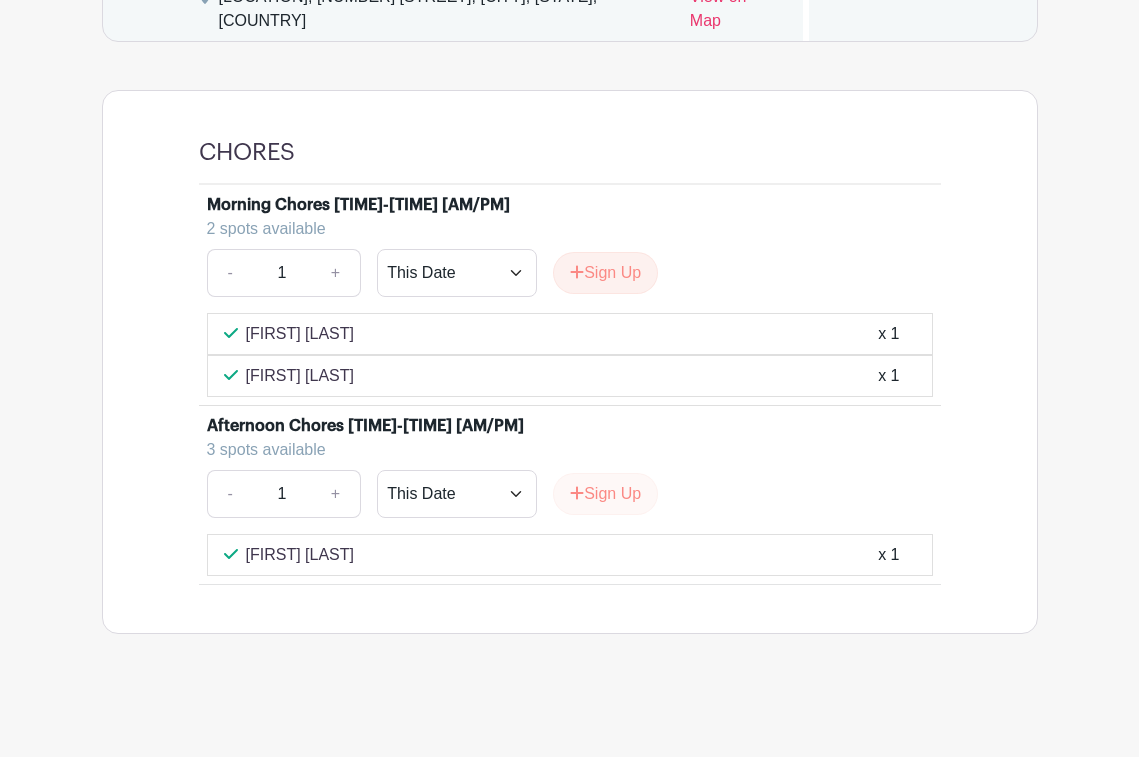 click on "Sign Up" at bounding box center [605, 494] 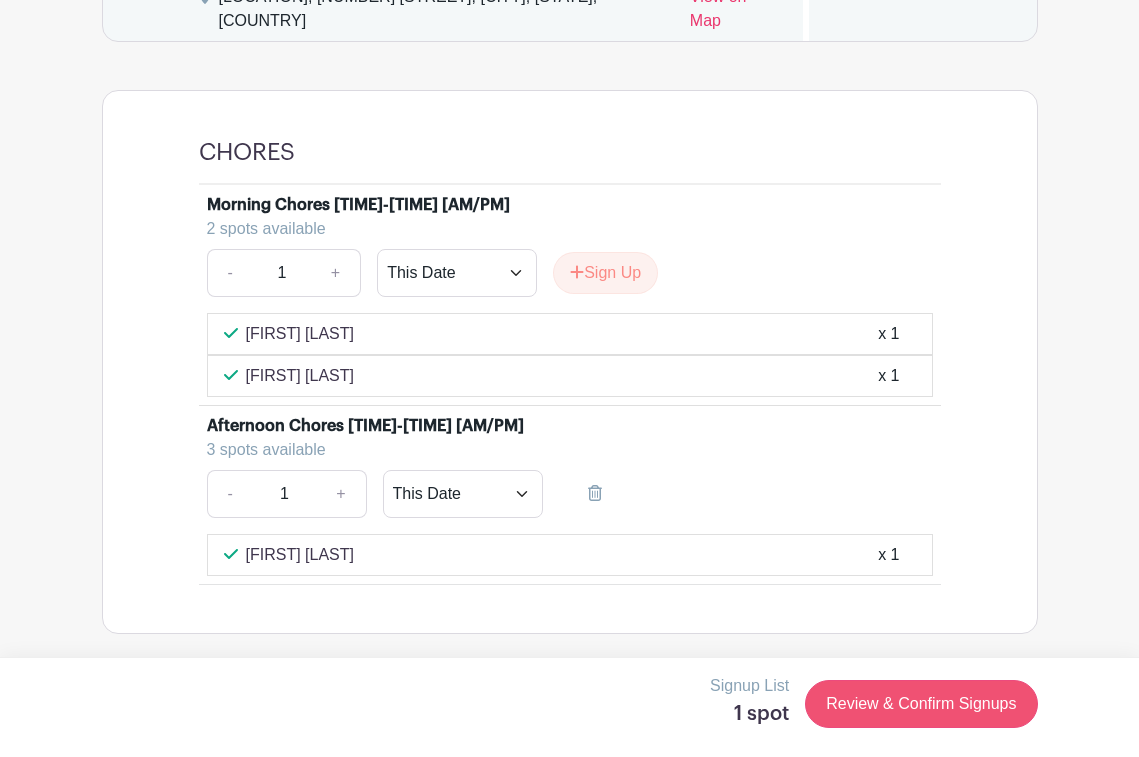 click on "Review & Confirm Signups" at bounding box center [921, 704] 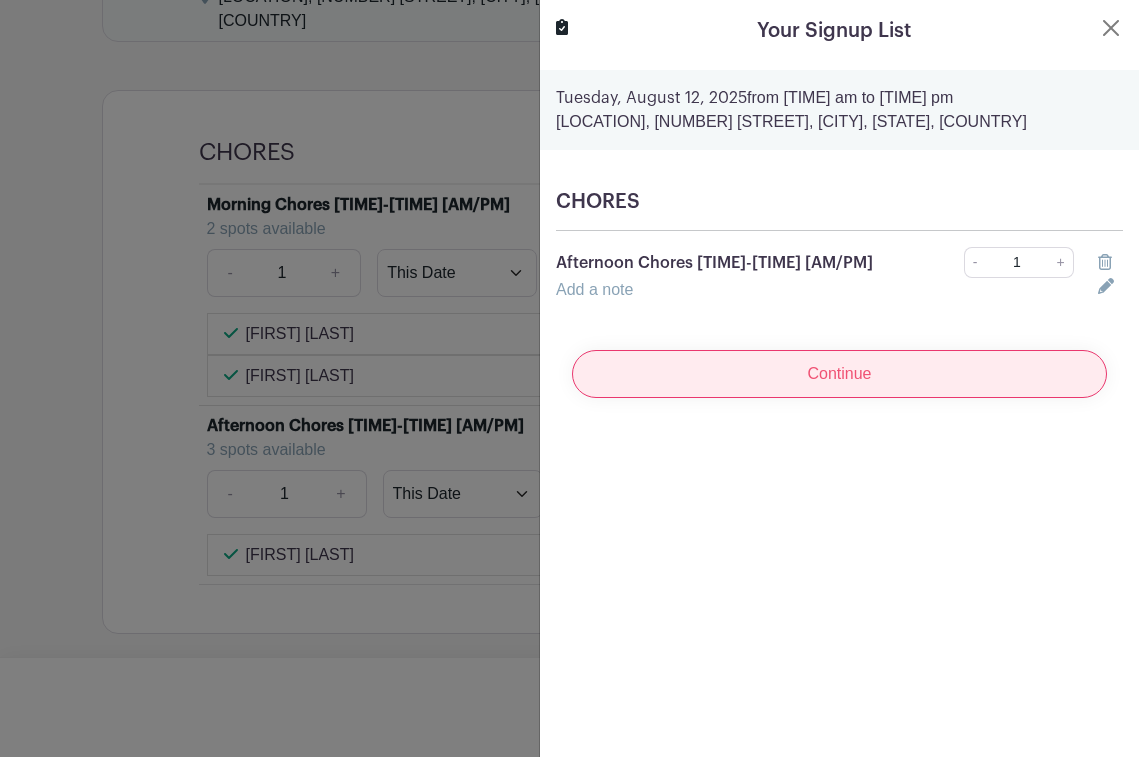 click on "Continue" at bounding box center (839, 374) 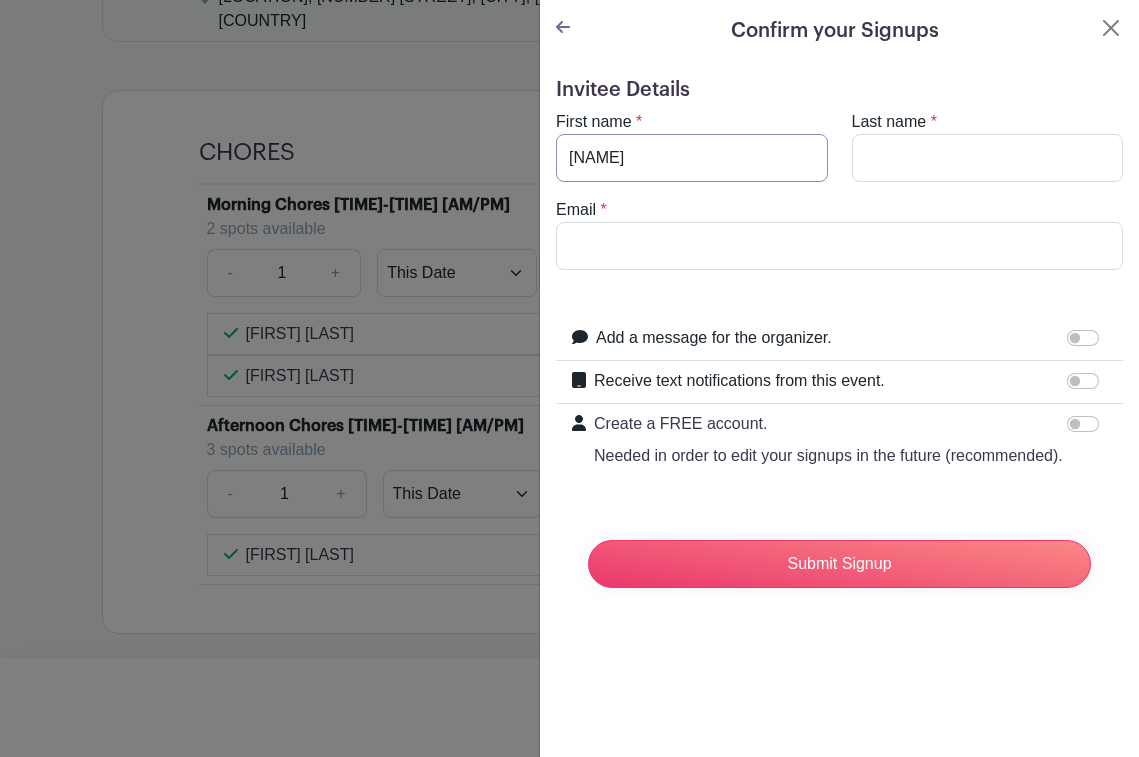 type on "Jaci" 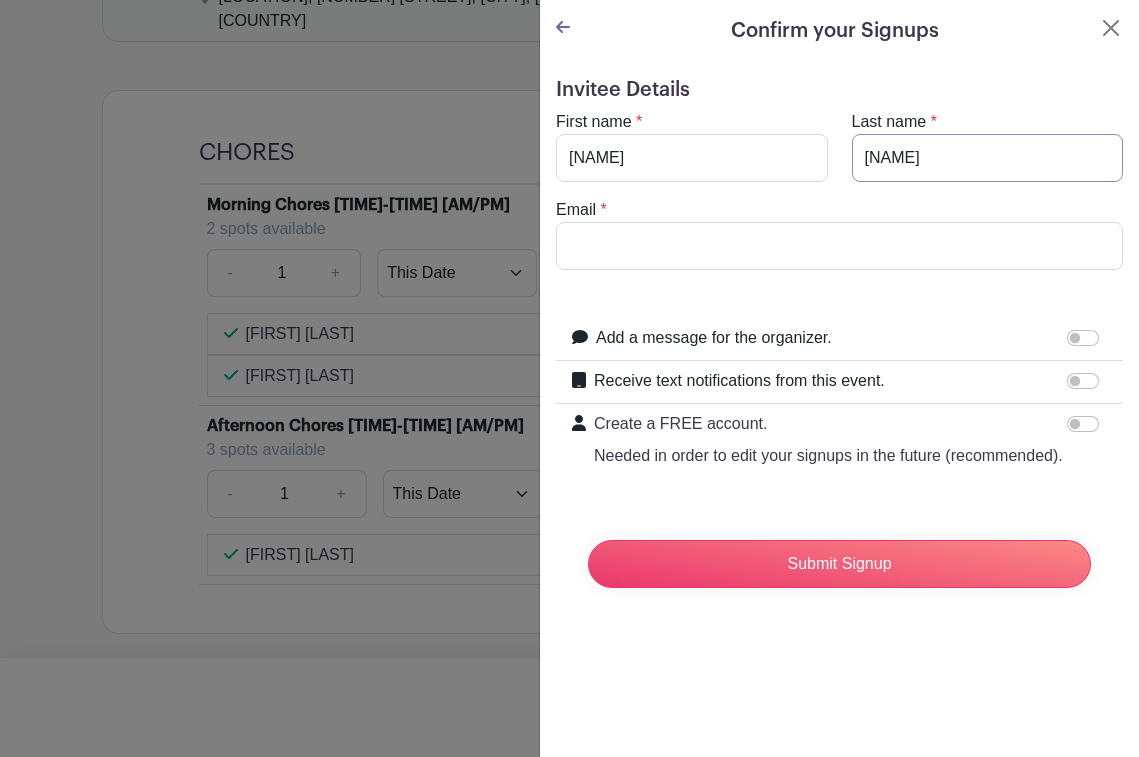type on "Stratton" 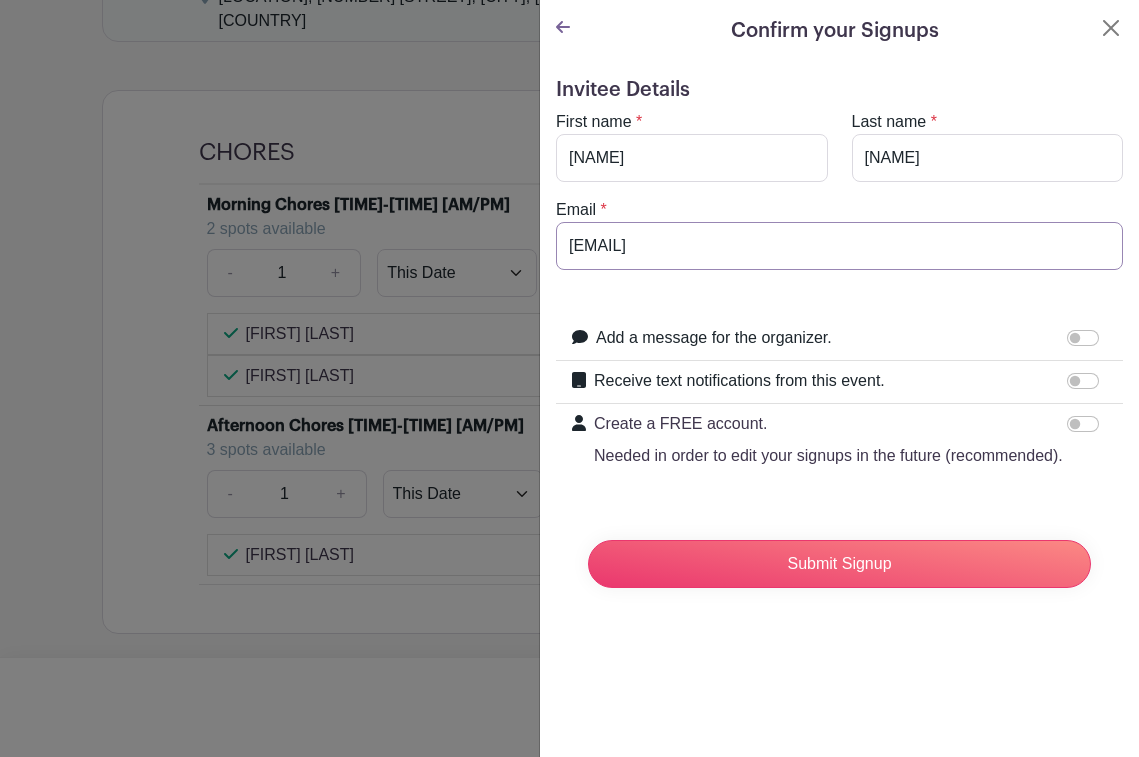 type on "[EMAIL]" 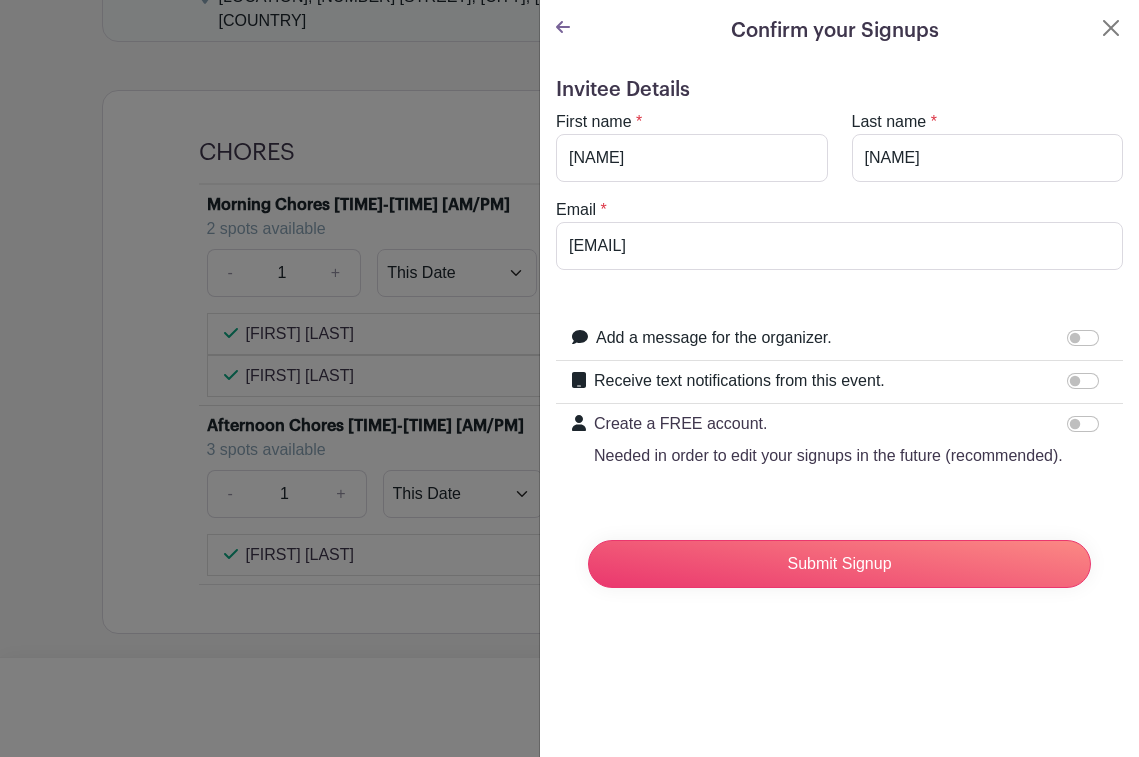 click on "Create a FREE account.
Needed in order to edit your signups in the future (recommended)." at bounding box center (1083, 424) 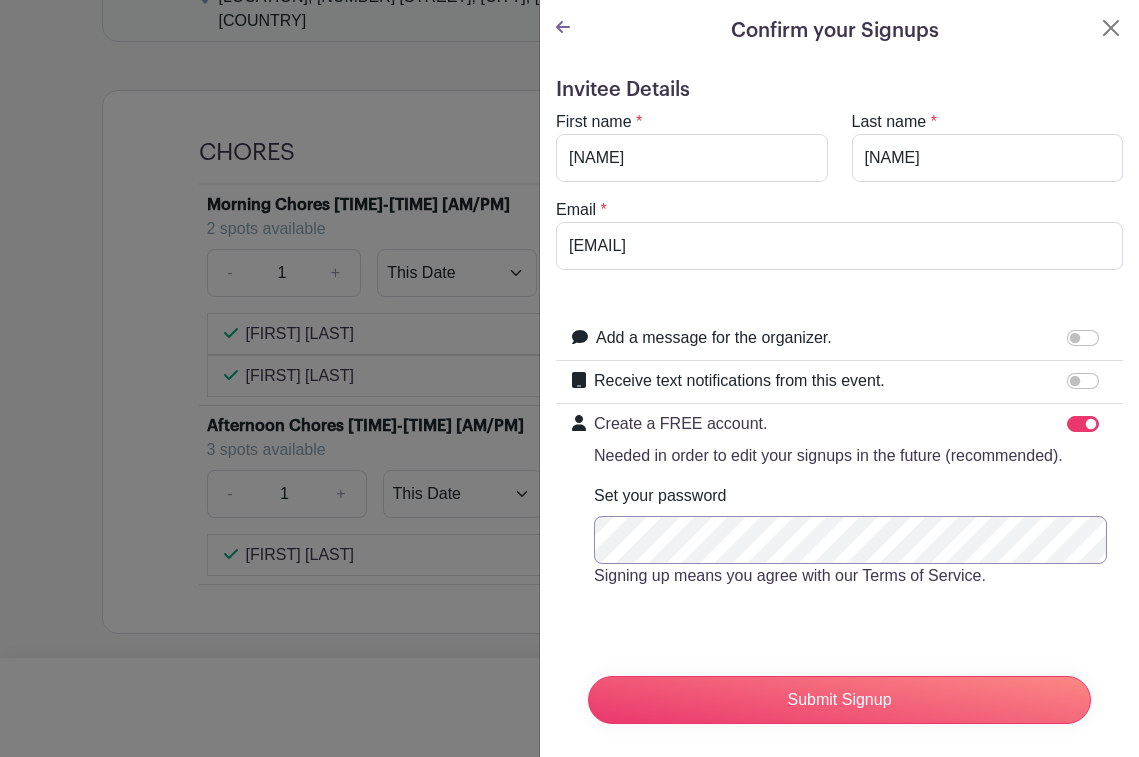 scroll, scrollTop: 0, scrollLeft: 0, axis: both 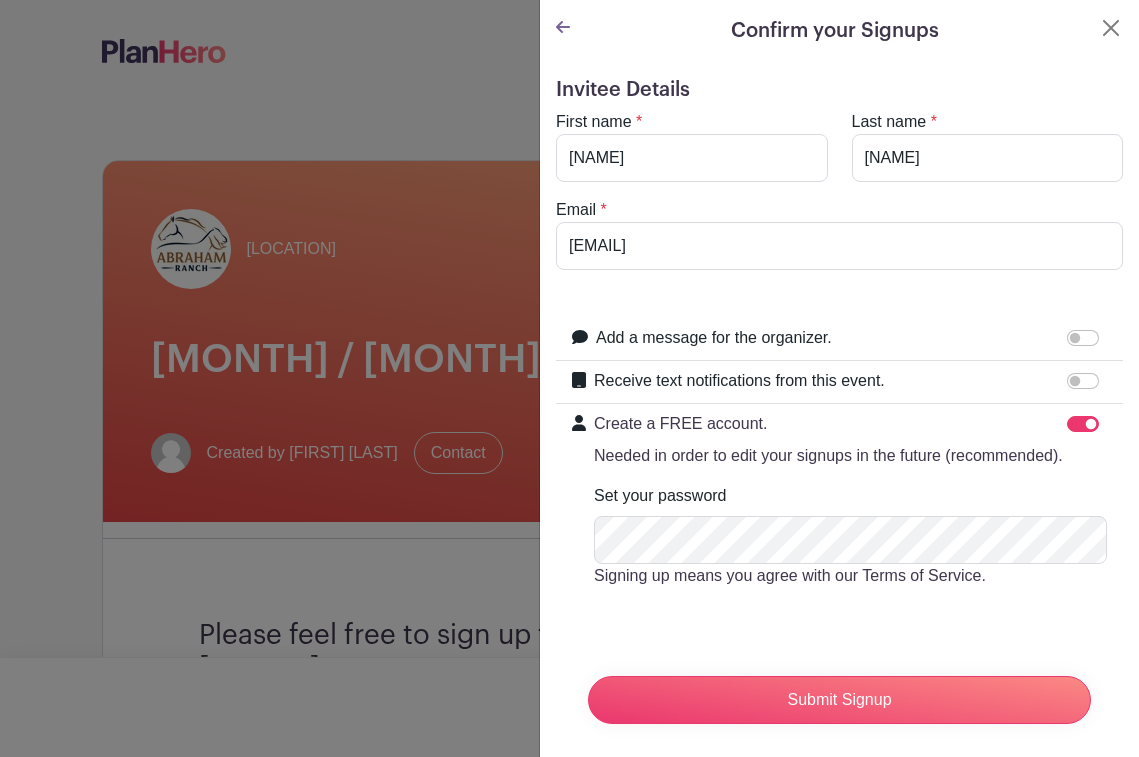 click on "Create a FREE account.
Needed in order to edit your signups in the future (recommended)." at bounding box center [1083, 424] 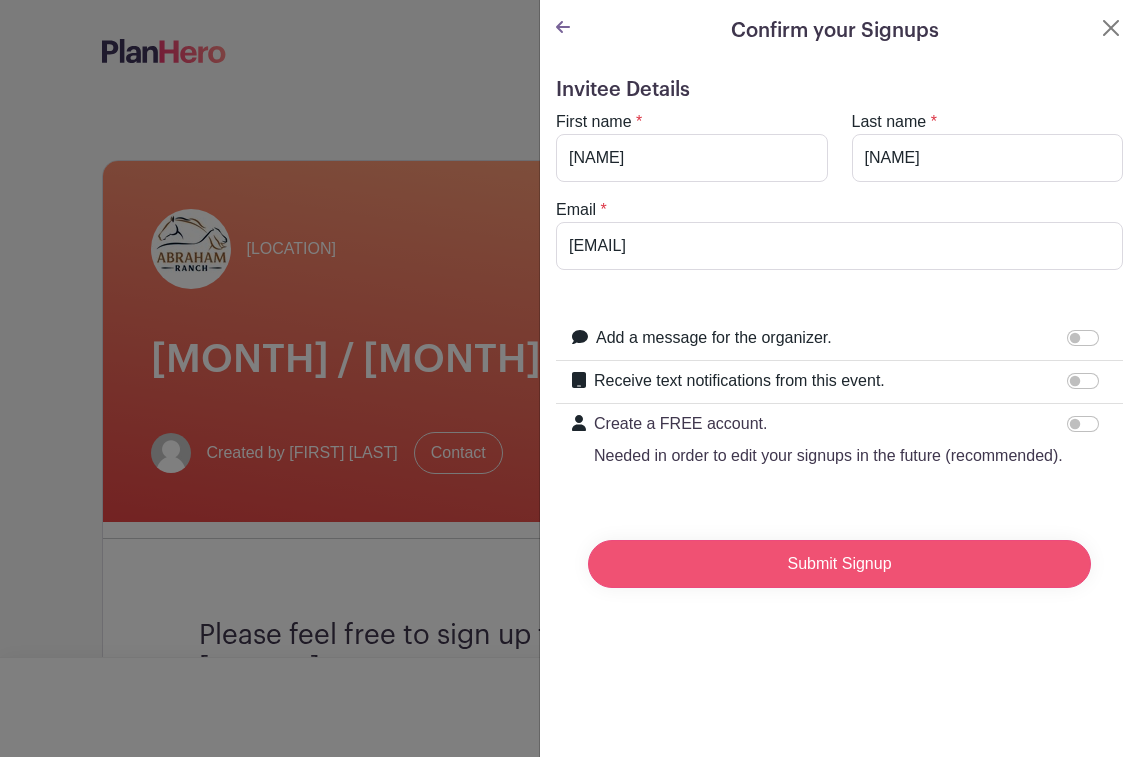 click on "Submit Signup" at bounding box center [839, 564] 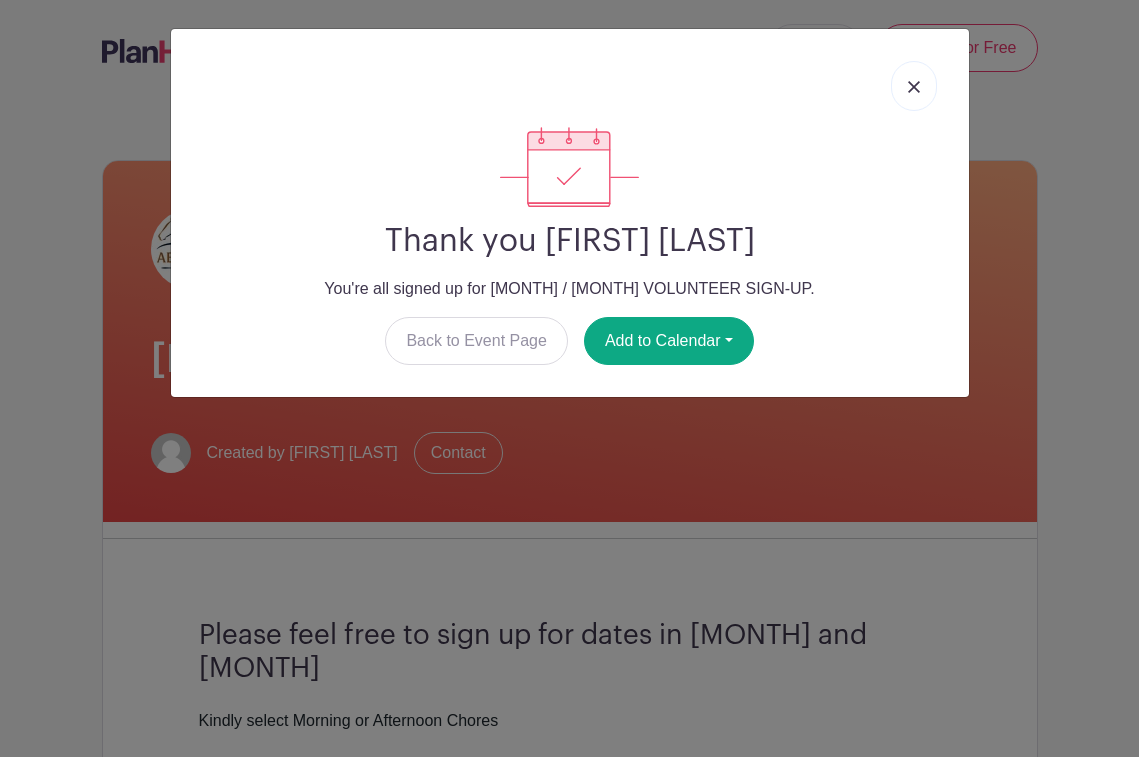 click at bounding box center (914, 87) 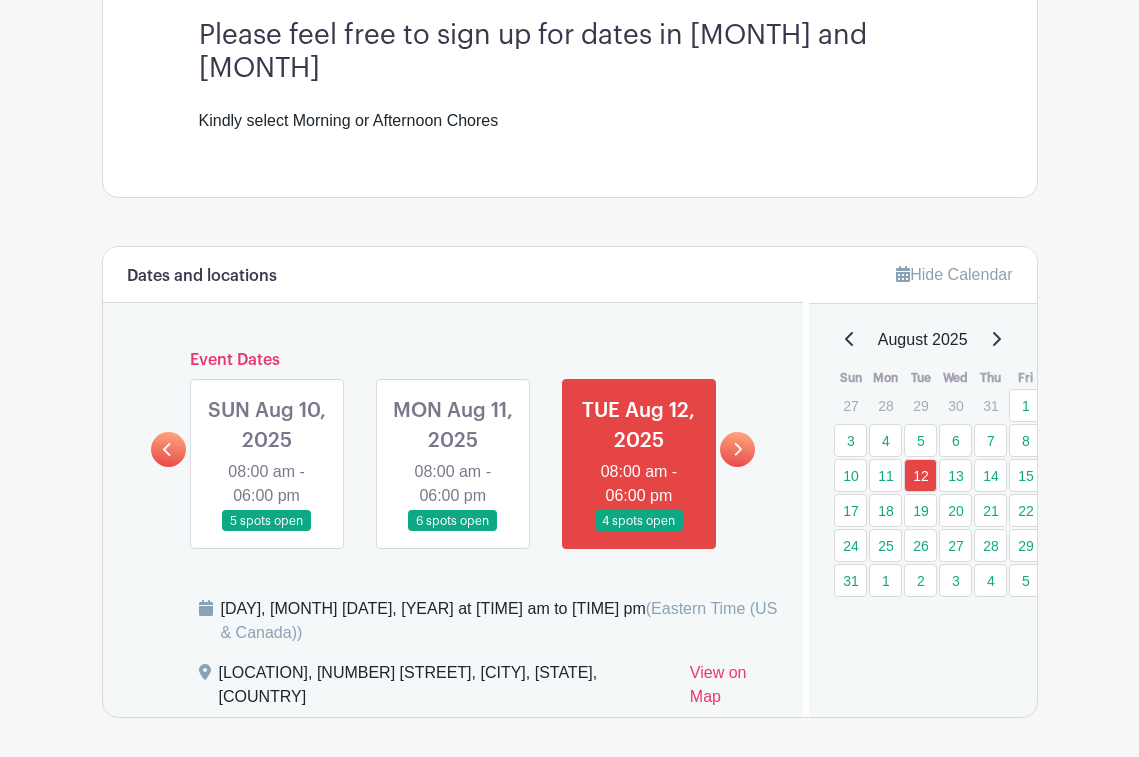 scroll, scrollTop: 613, scrollLeft: 0, axis: vertical 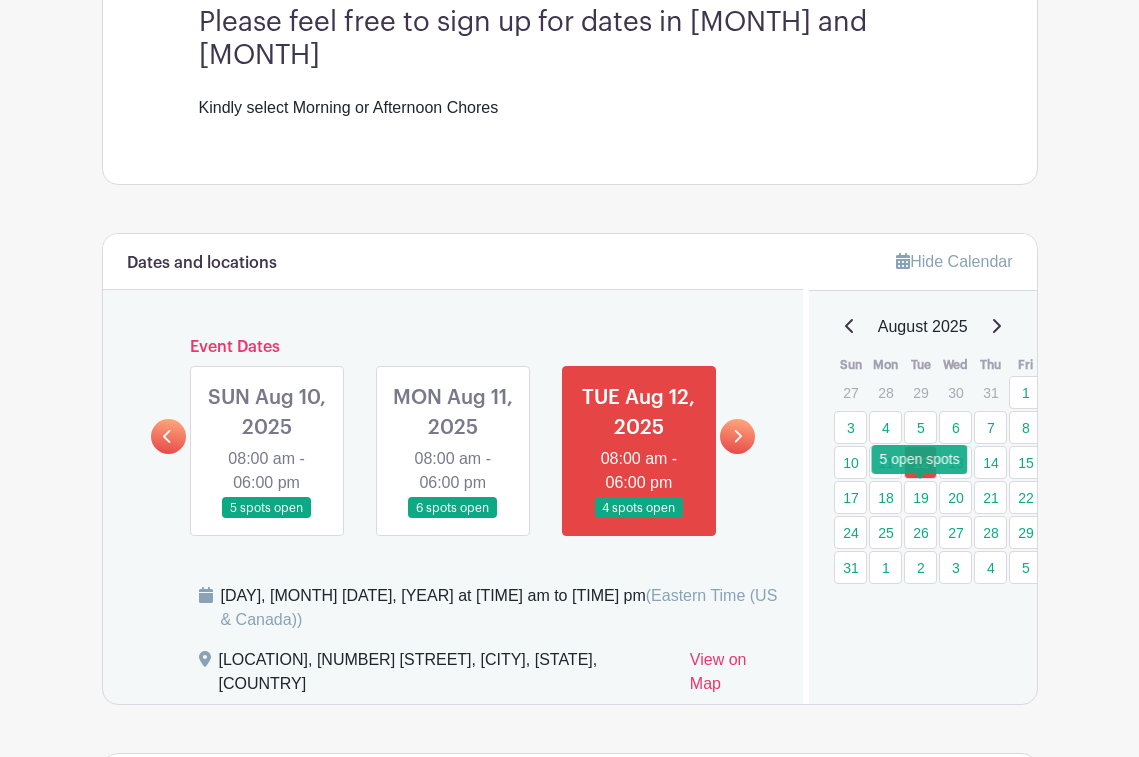 click on "19" at bounding box center [920, 497] 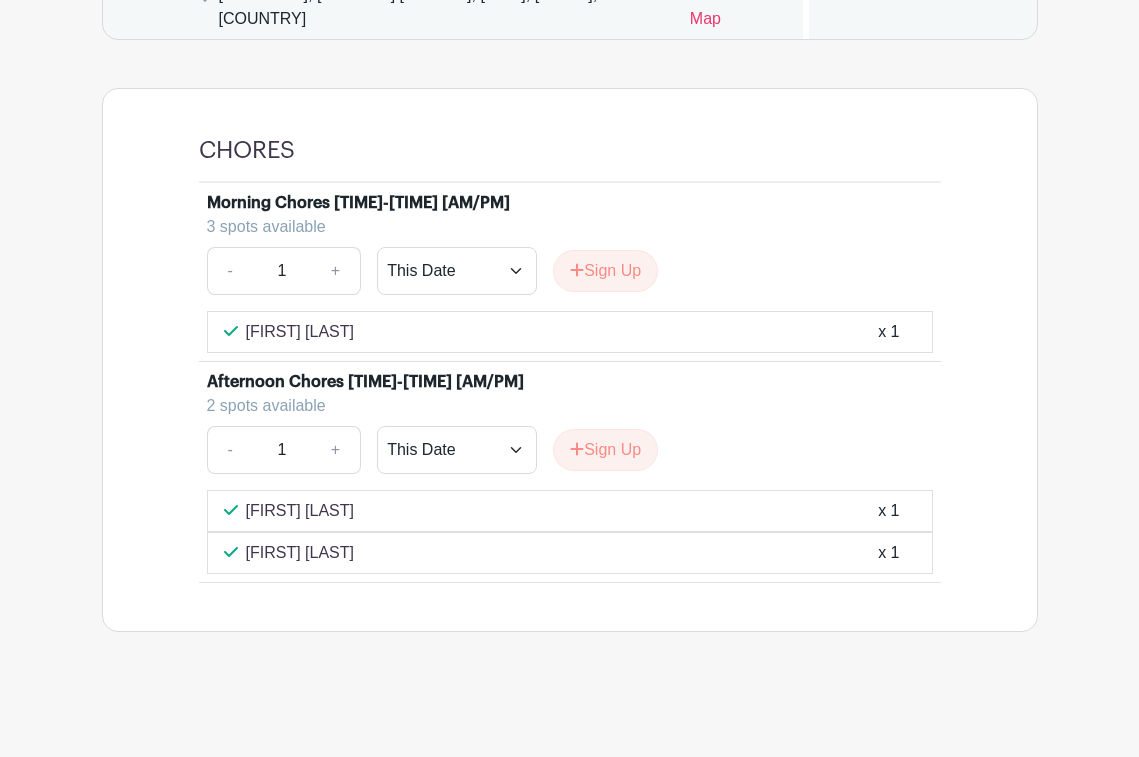 scroll, scrollTop: 1333, scrollLeft: 0, axis: vertical 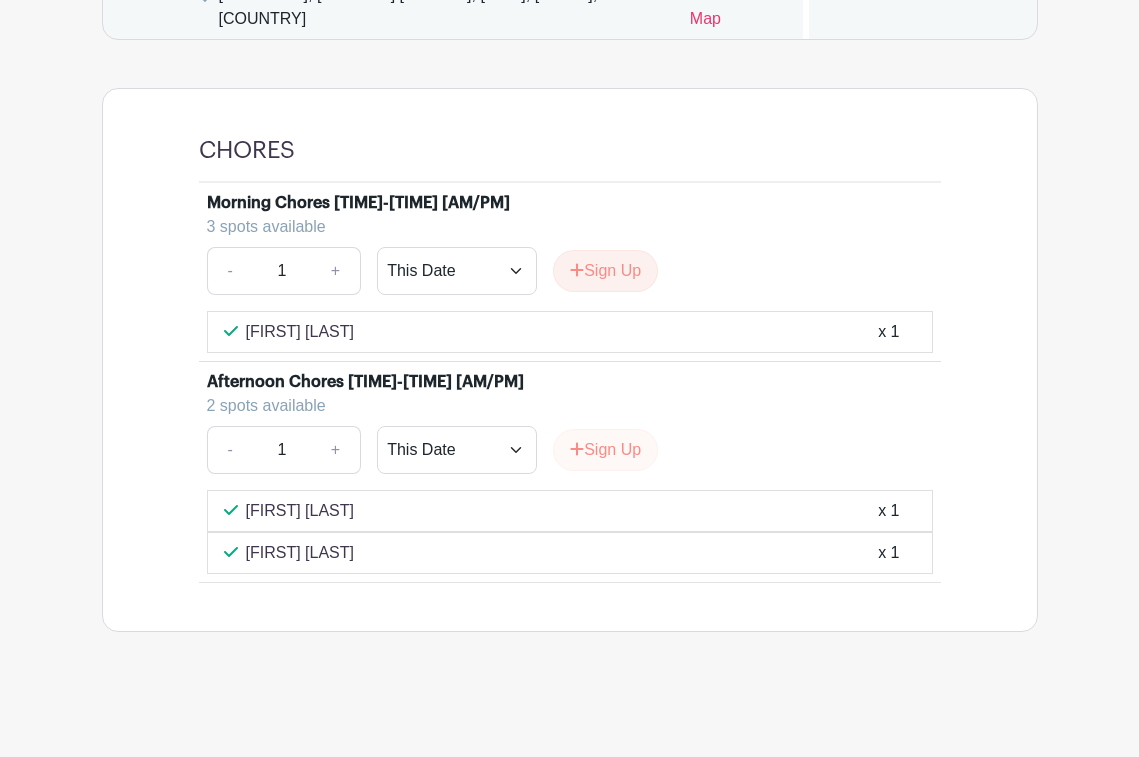 click on "Sign Up" at bounding box center [605, 450] 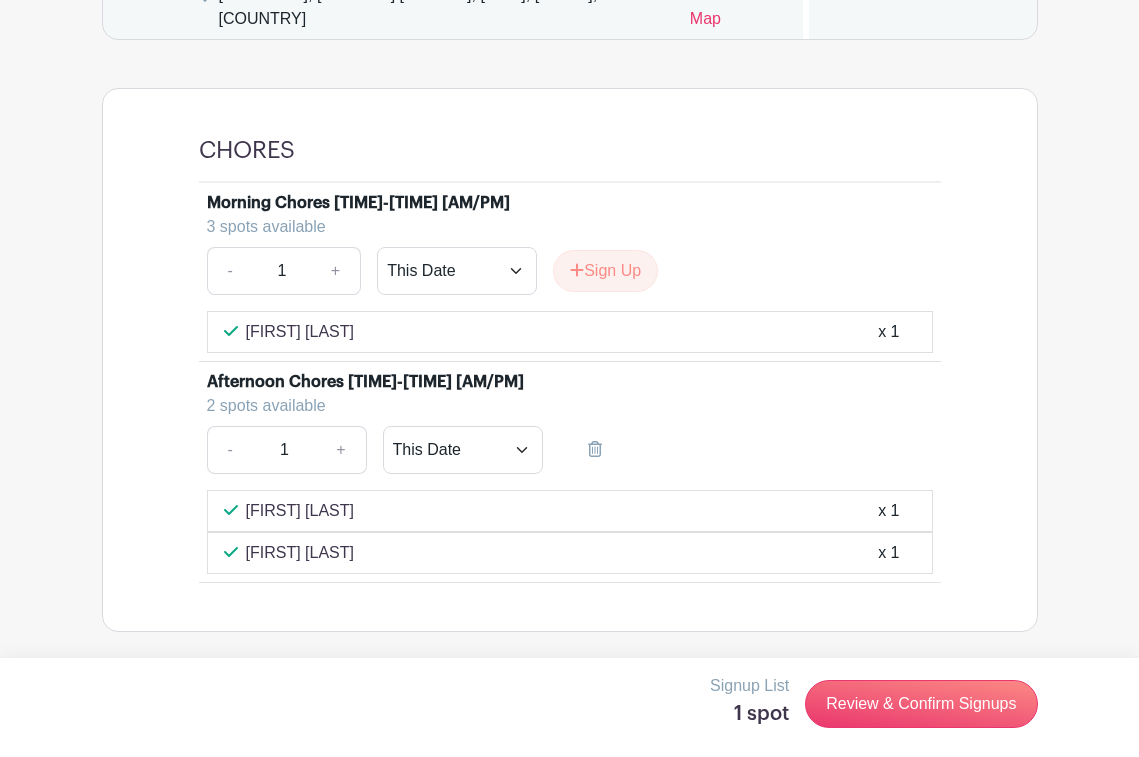 click on "Log In
Sign Up for Free
Abraham Ranch
AUGUST / SEPTEMBER VOLUNTEER SIGN-UP
Created by Jay Reynolds
Contact
Please feel free to sign up for dates in August and September
Kindly select Morning or Afternoon Chores
Dates and locations
Event Dates
FRI Aug 01, 2025" at bounding box center [569, -261] 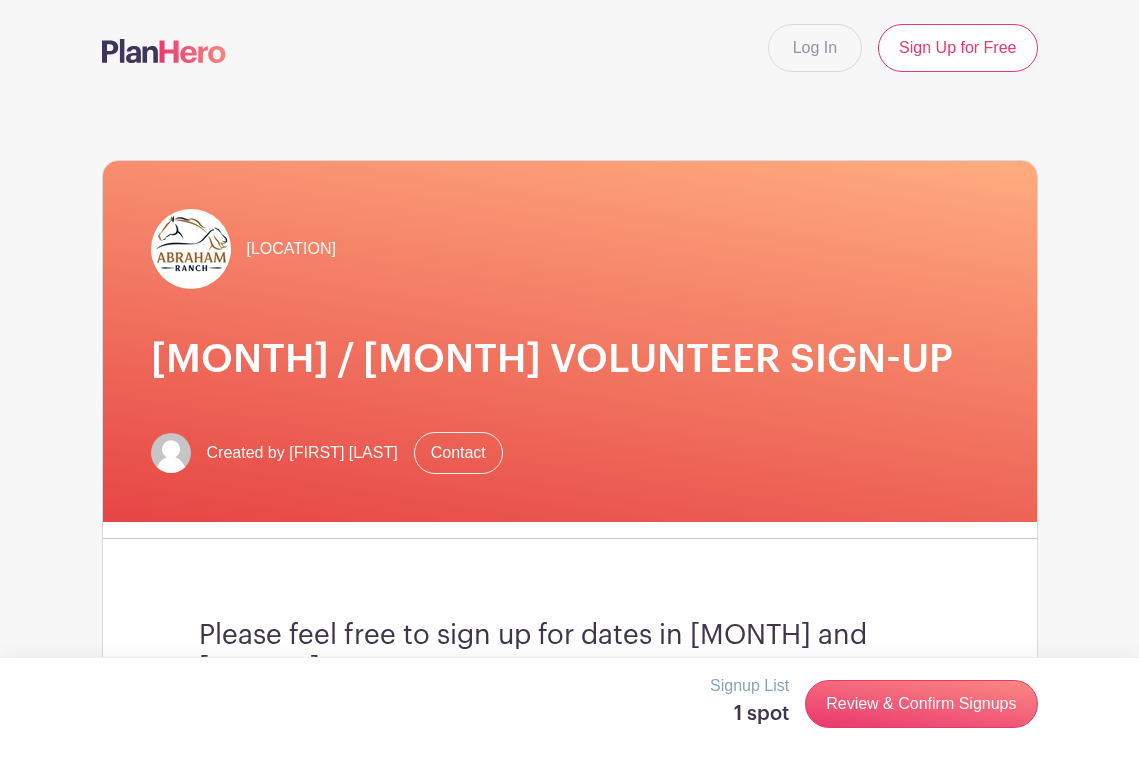 scroll, scrollTop: 9, scrollLeft: 0, axis: vertical 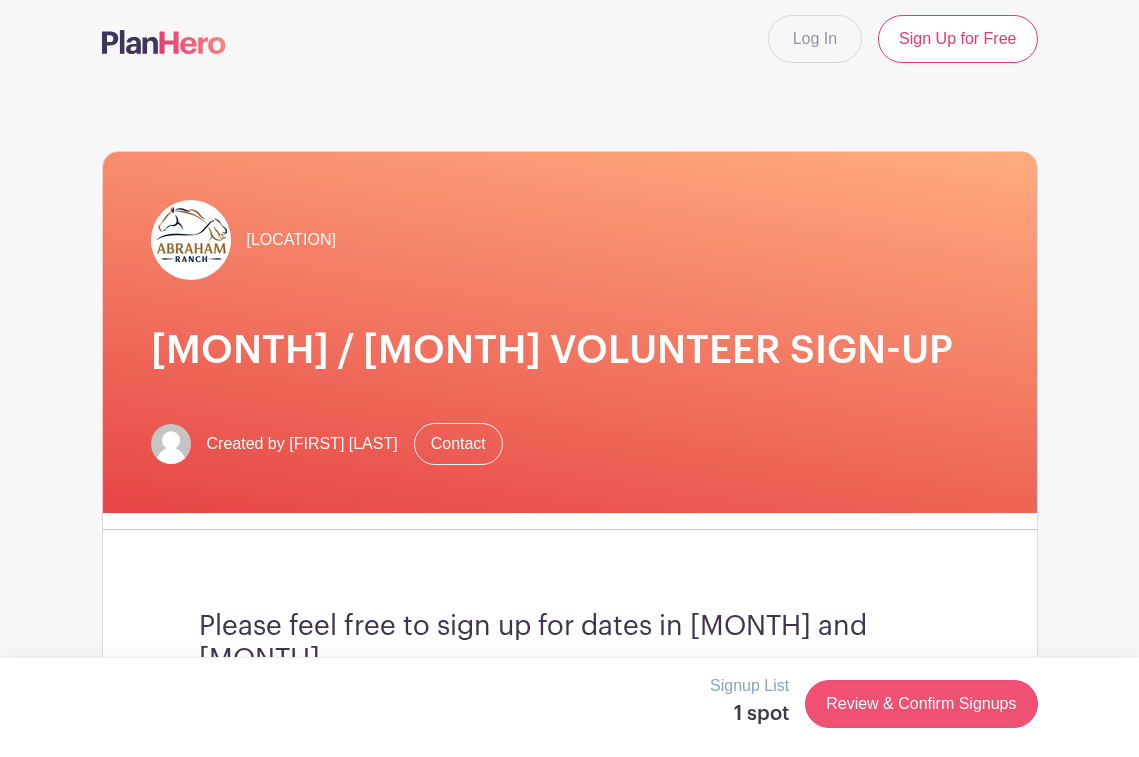 click on "Review & Confirm Signups" at bounding box center (921, 704) 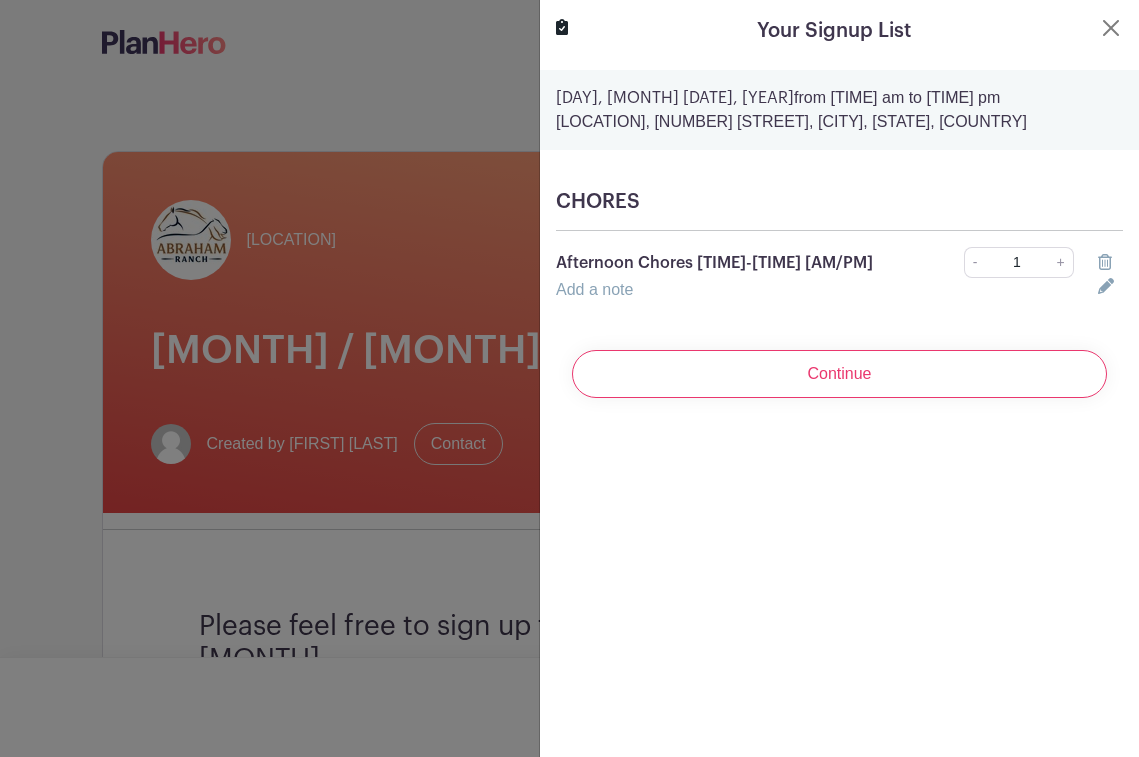 click on "Your Signup List
Tuesday, August 19, 2025
from 08:00 am
to 06:00 pm
Abraham Ranch, 3090 Weidemann Drive, Village of Clarkston, MI, USA
CHORES
Afternoon Chores 4:00-6:00 PM
-
1
+
Add a note" at bounding box center (839, 378) 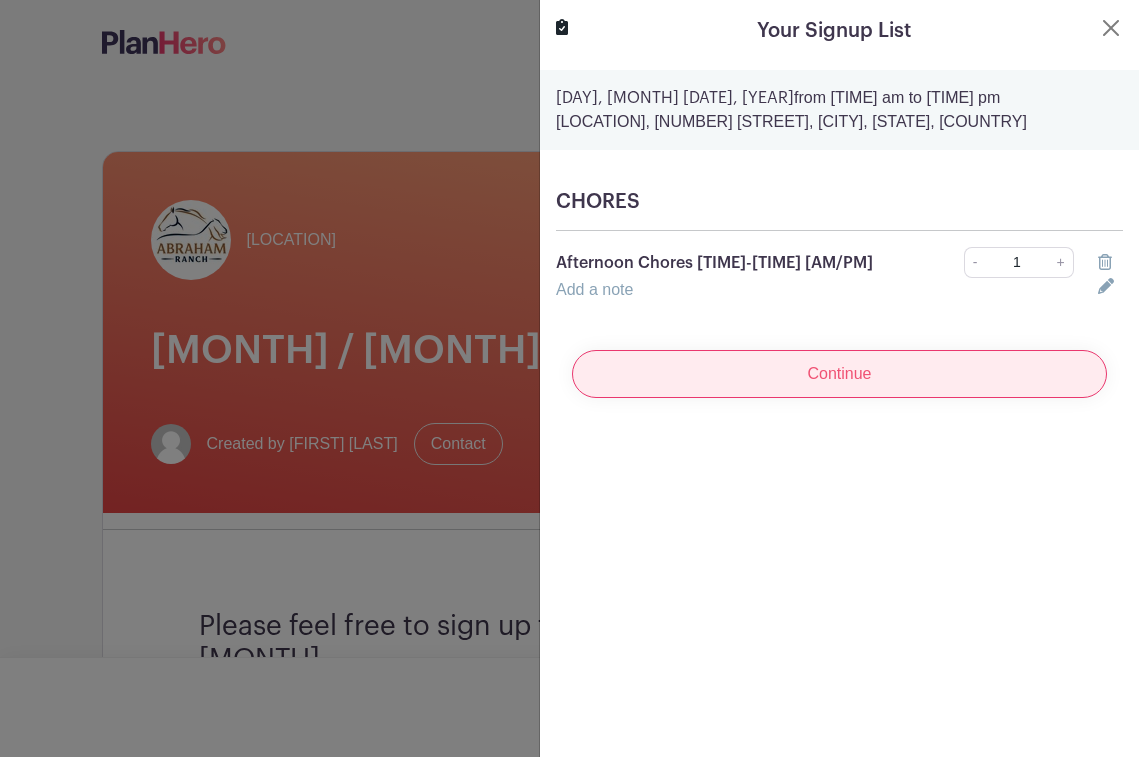 click on "Continue" at bounding box center [839, 374] 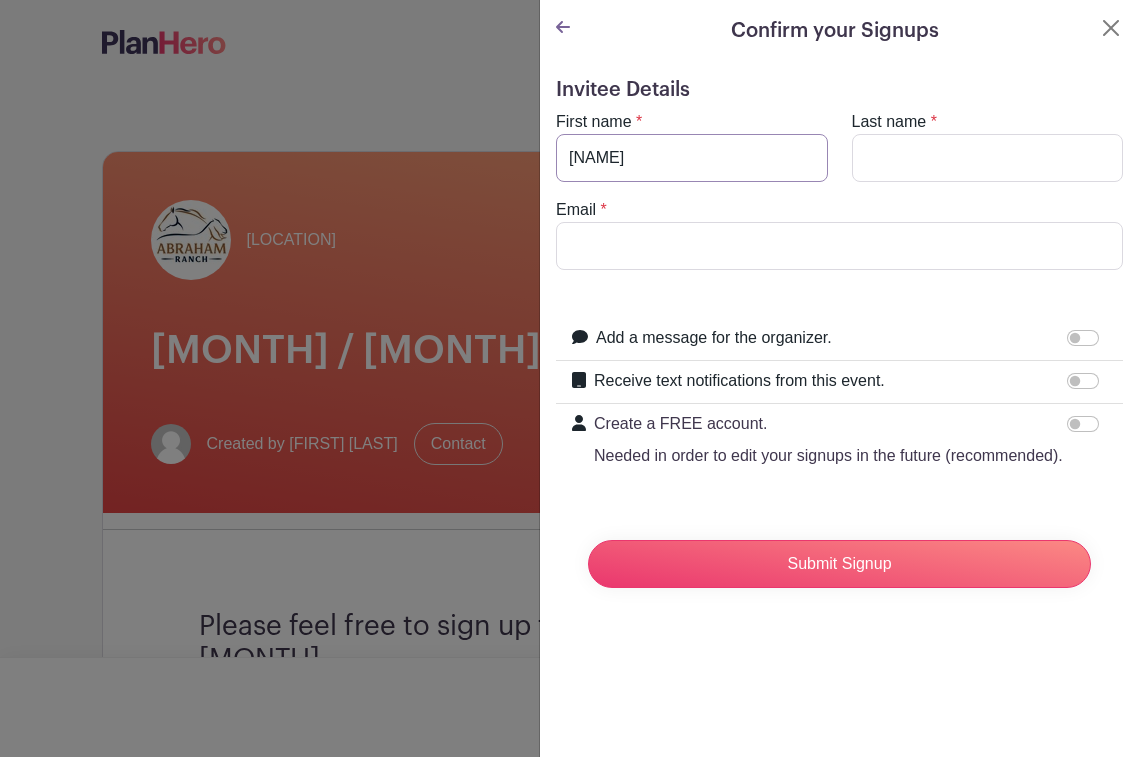 type on "Jaci" 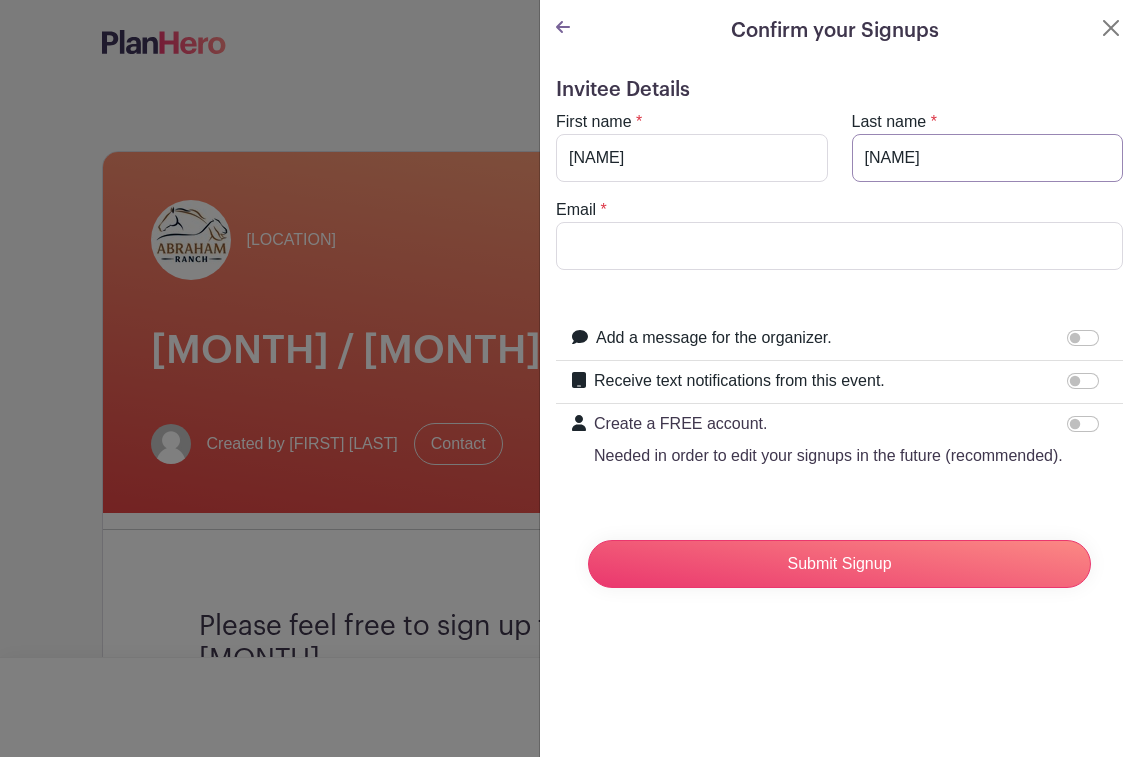 type on "Stratton" 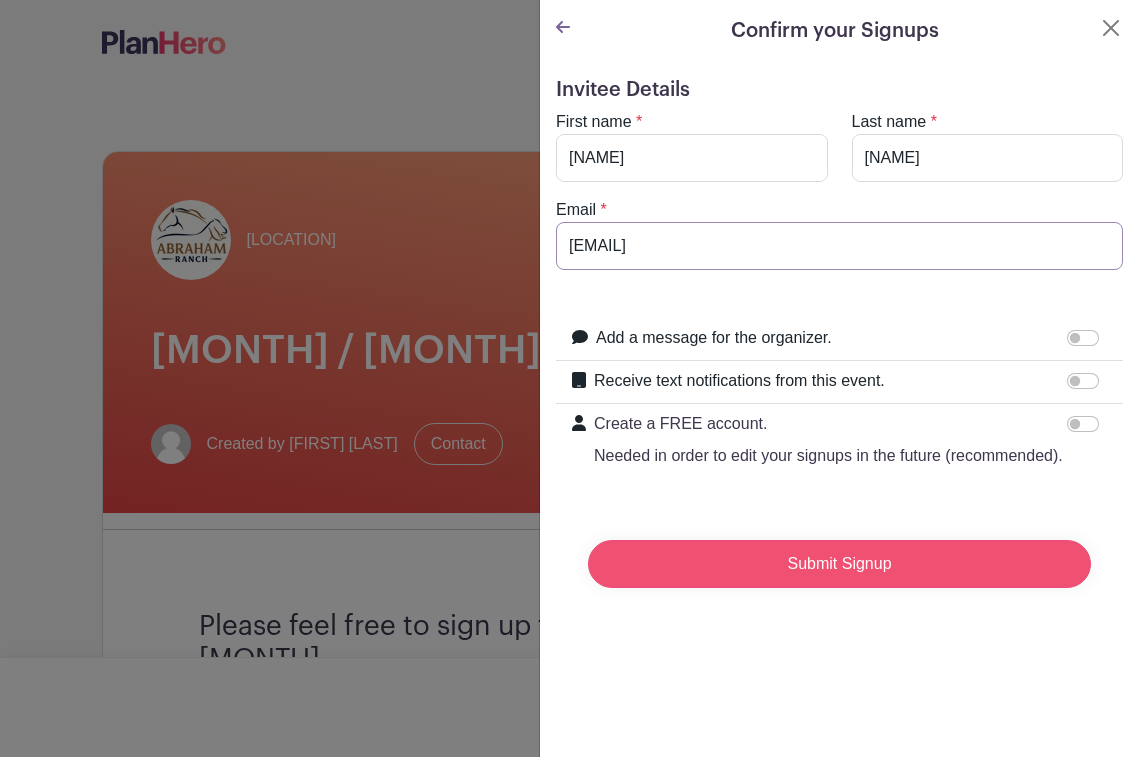 type on "[EMAIL]" 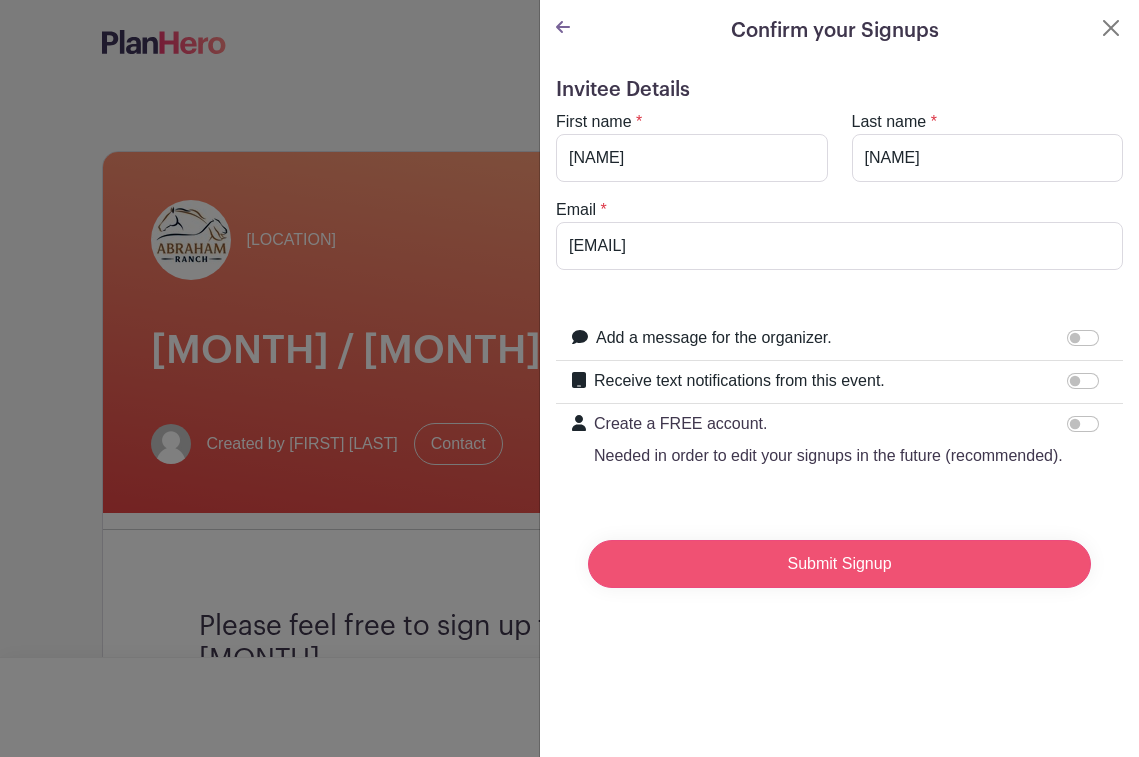 click on "Submit Signup" at bounding box center [839, 564] 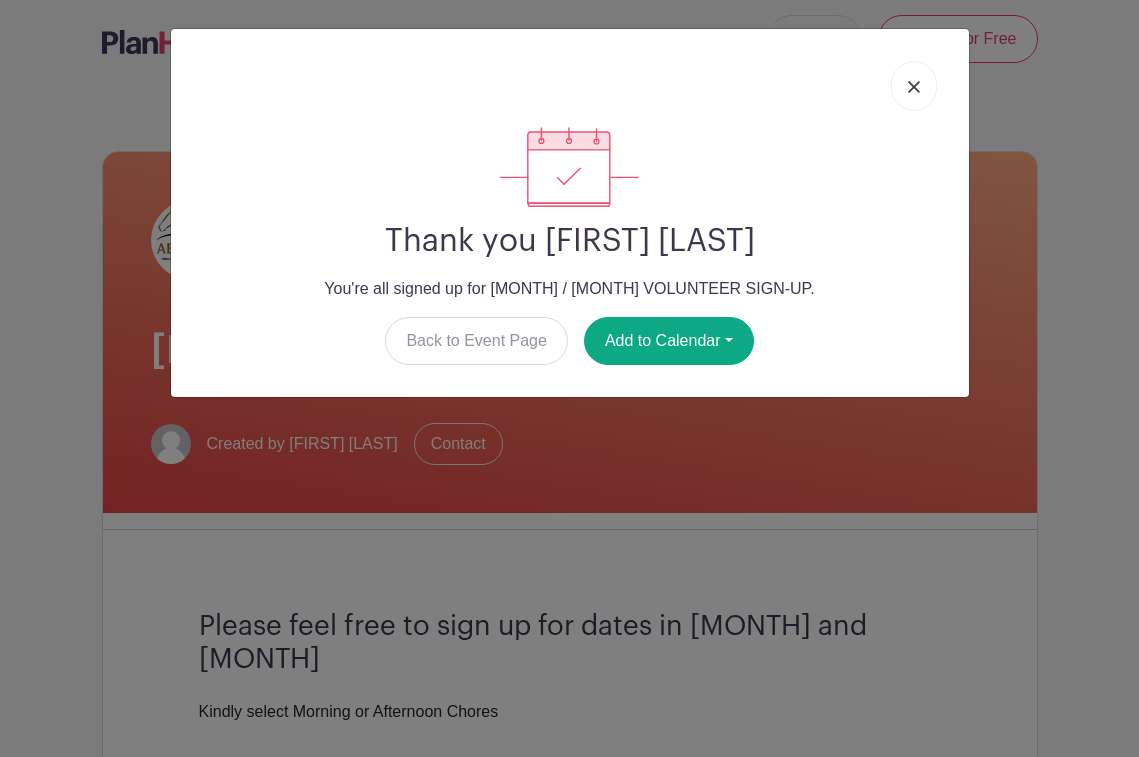 click at bounding box center [914, 86] 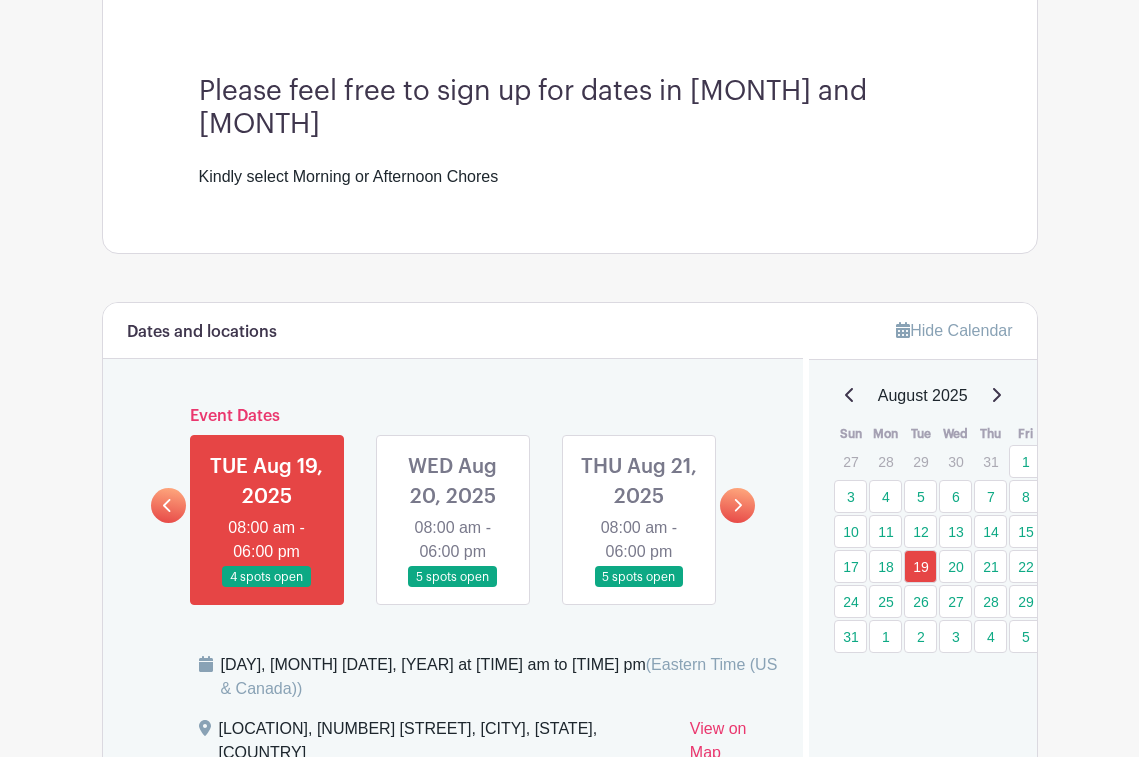 scroll, scrollTop: 895, scrollLeft: 0, axis: vertical 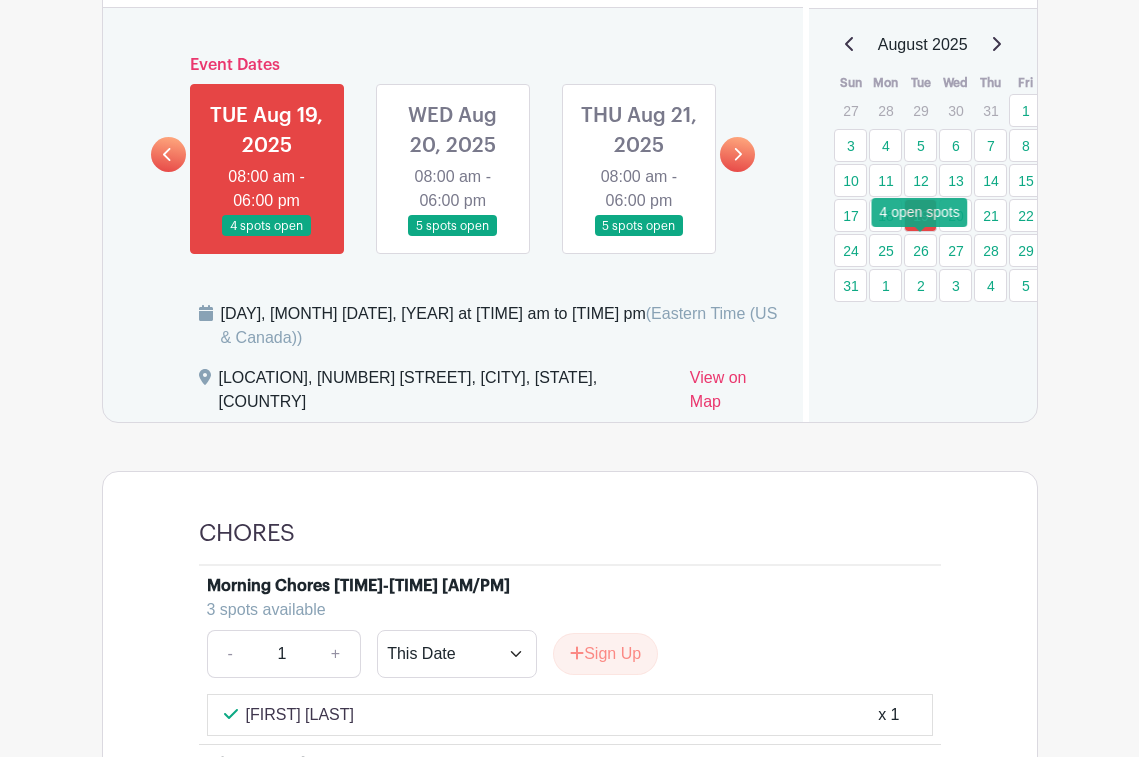 click on "26" at bounding box center (920, 250) 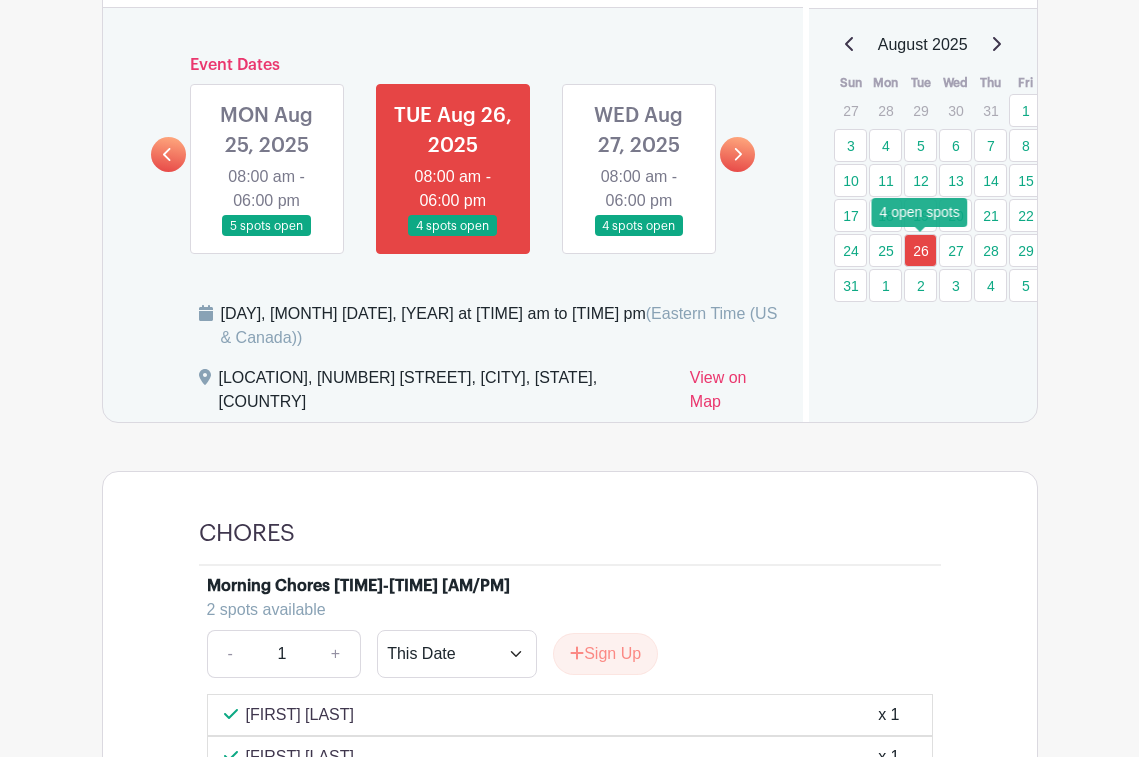 click on "26" at bounding box center (920, 250) 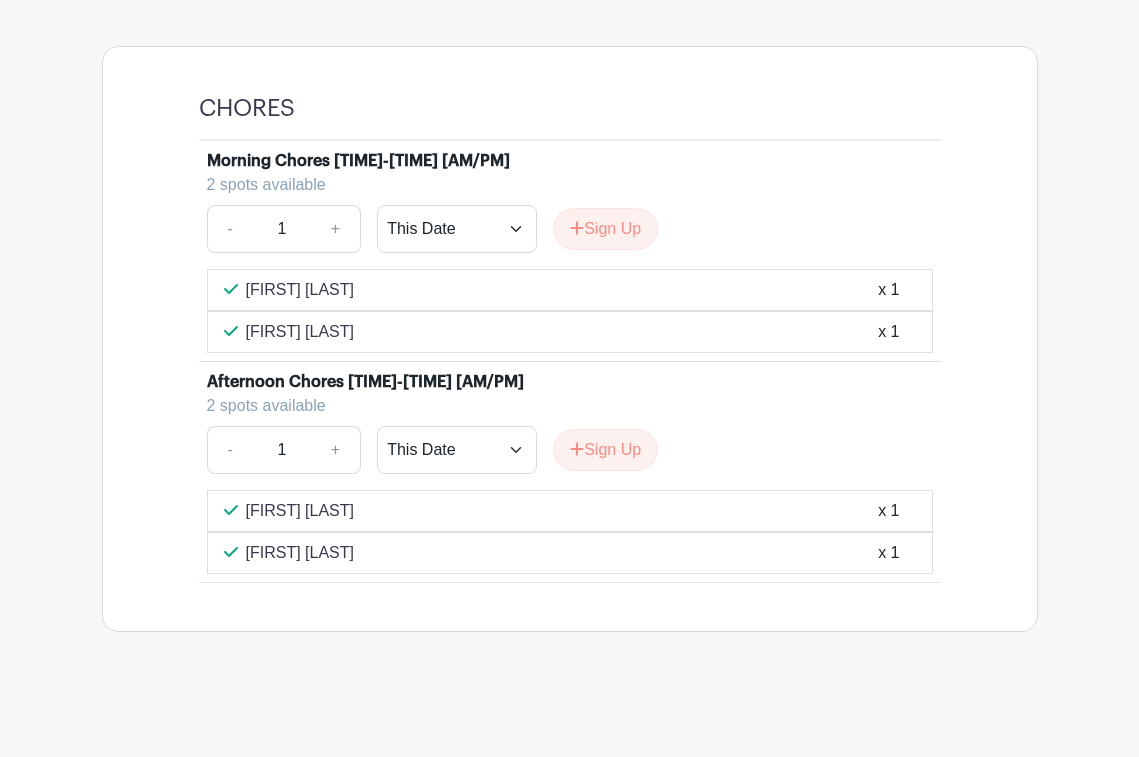 scroll, scrollTop: 1375, scrollLeft: 0, axis: vertical 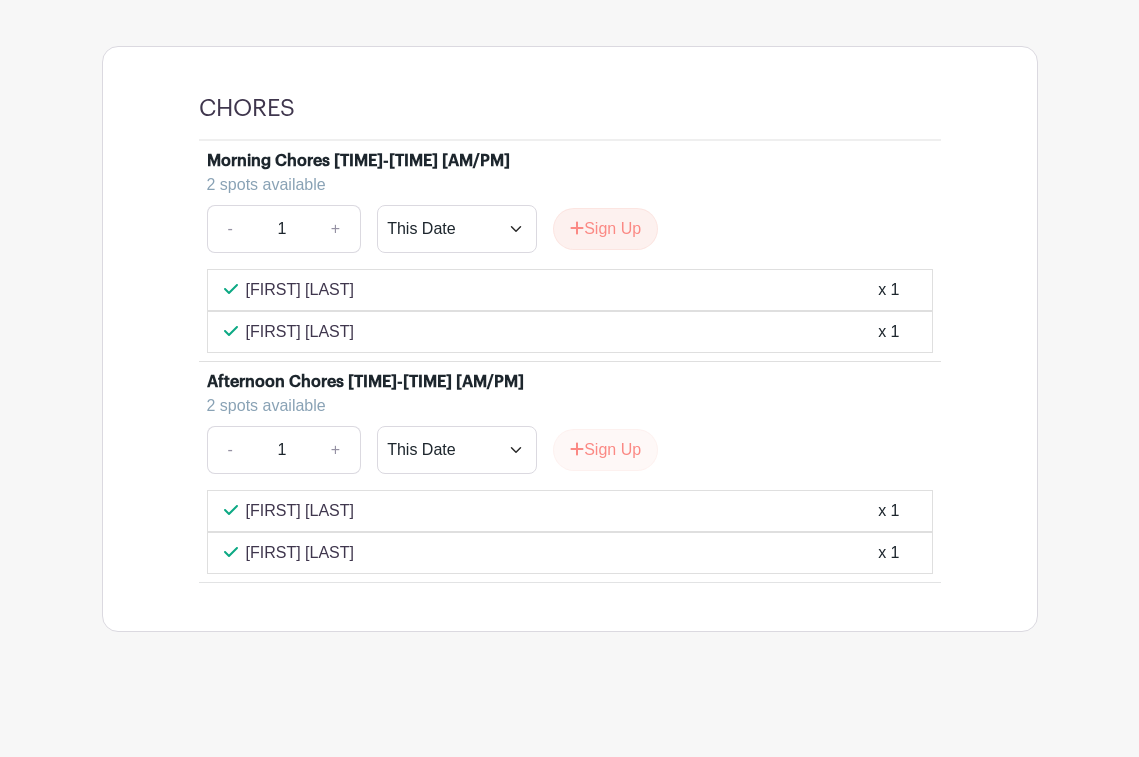 click on "Sign Up" at bounding box center (605, 450) 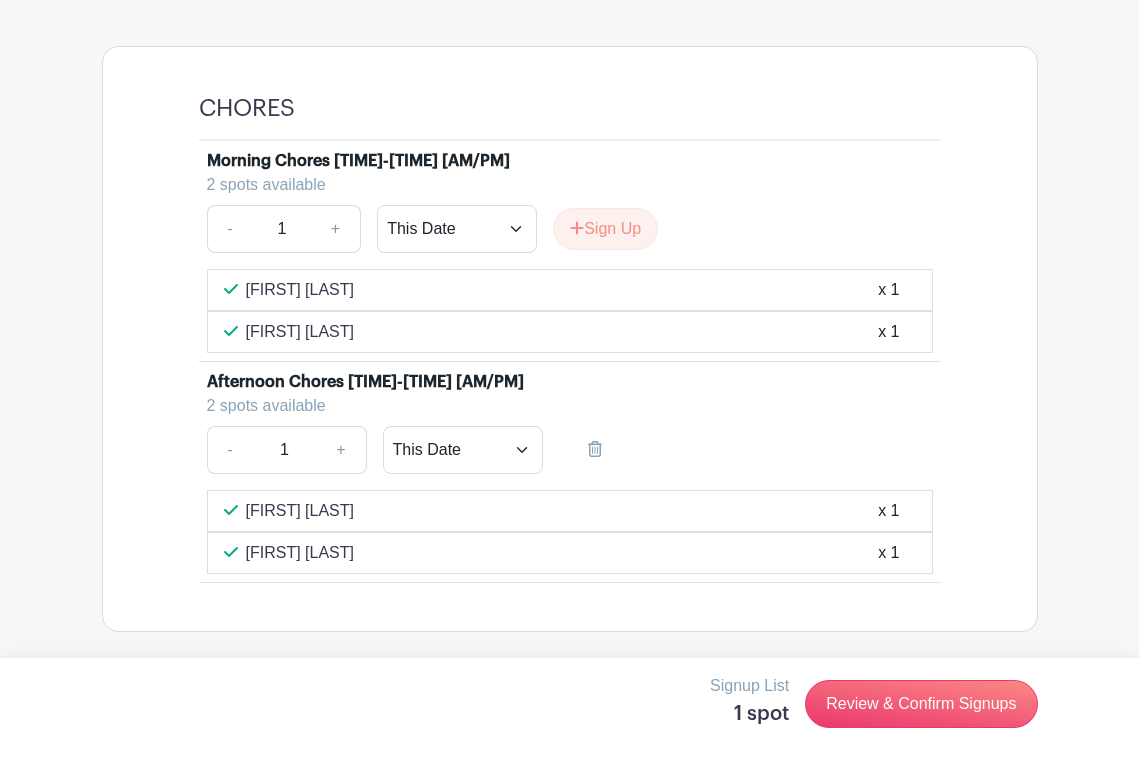 click on "Log In
Sign Up for Free
Abraham Ranch
AUGUST / SEPTEMBER VOLUNTEER SIGN-UP
Created by Jay Reynolds
Contact
Please feel free to sign up for dates in August and September
Kindly select Morning or Afternoon Chores
Dates and locations
Event Dates
FRI Aug 01, 2025" at bounding box center (569, -282) 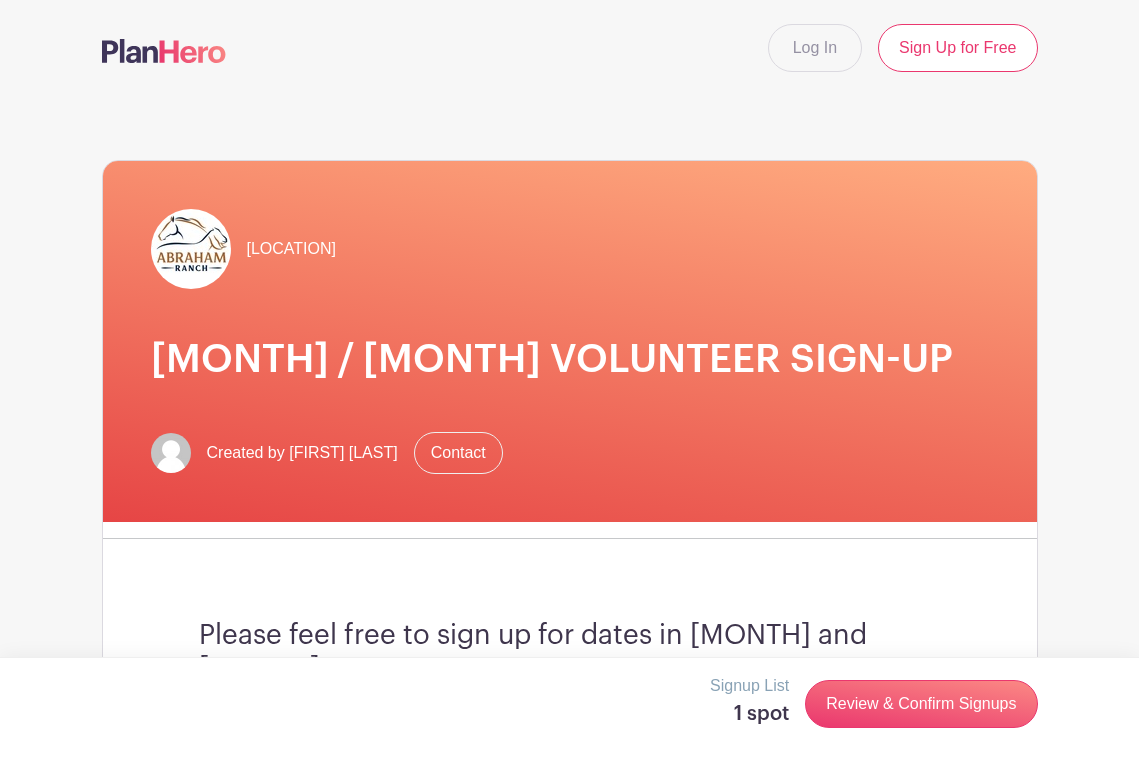 scroll, scrollTop: 0, scrollLeft: 0, axis: both 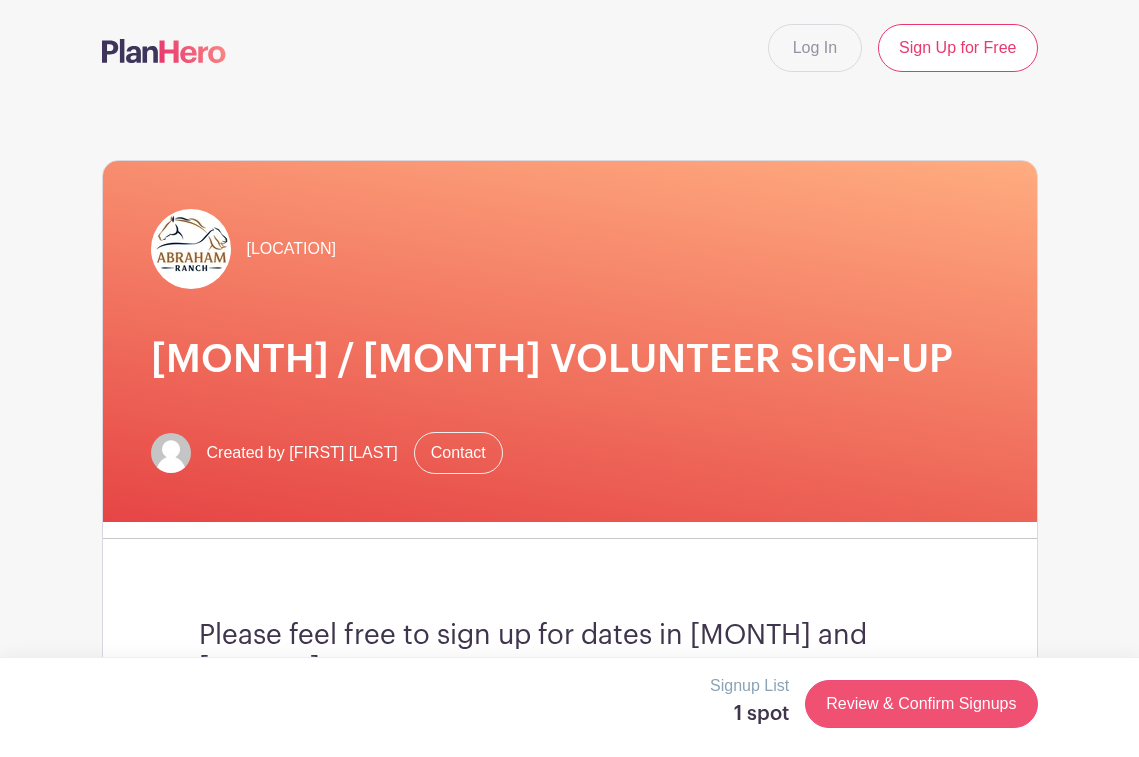 click on "Review & Confirm Signups" at bounding box center (921, 704) 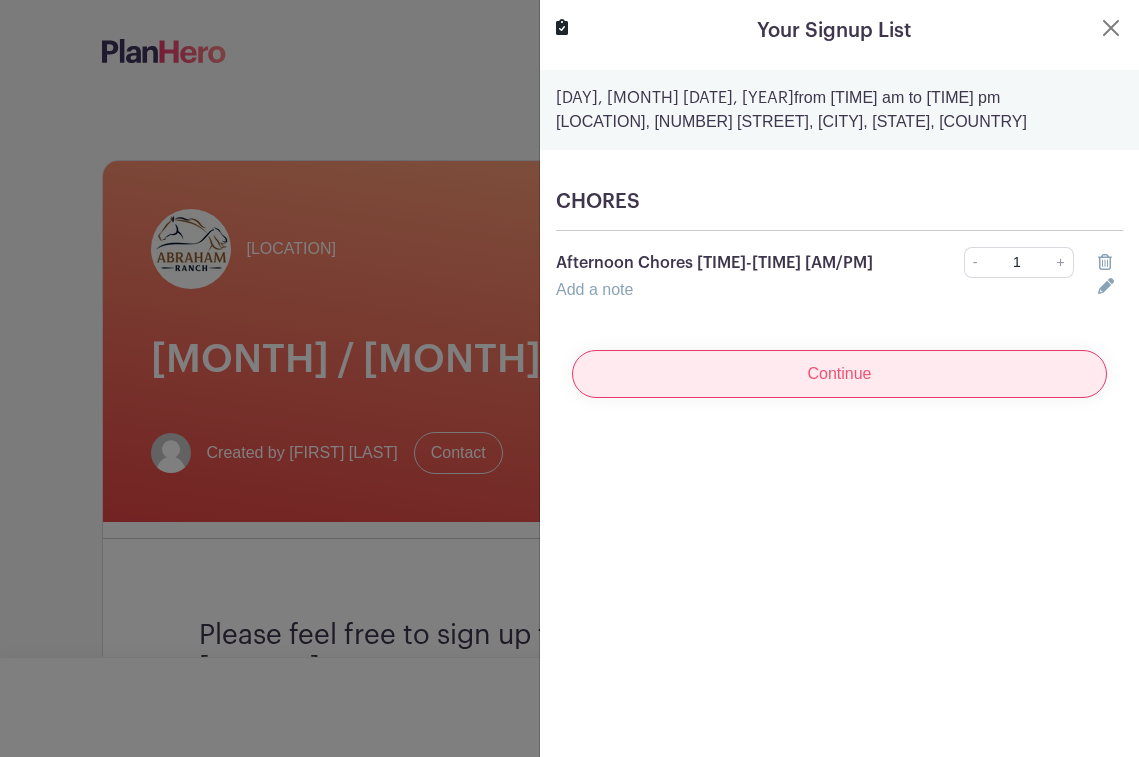 click on "Continue" at bounding box center [839, 374] 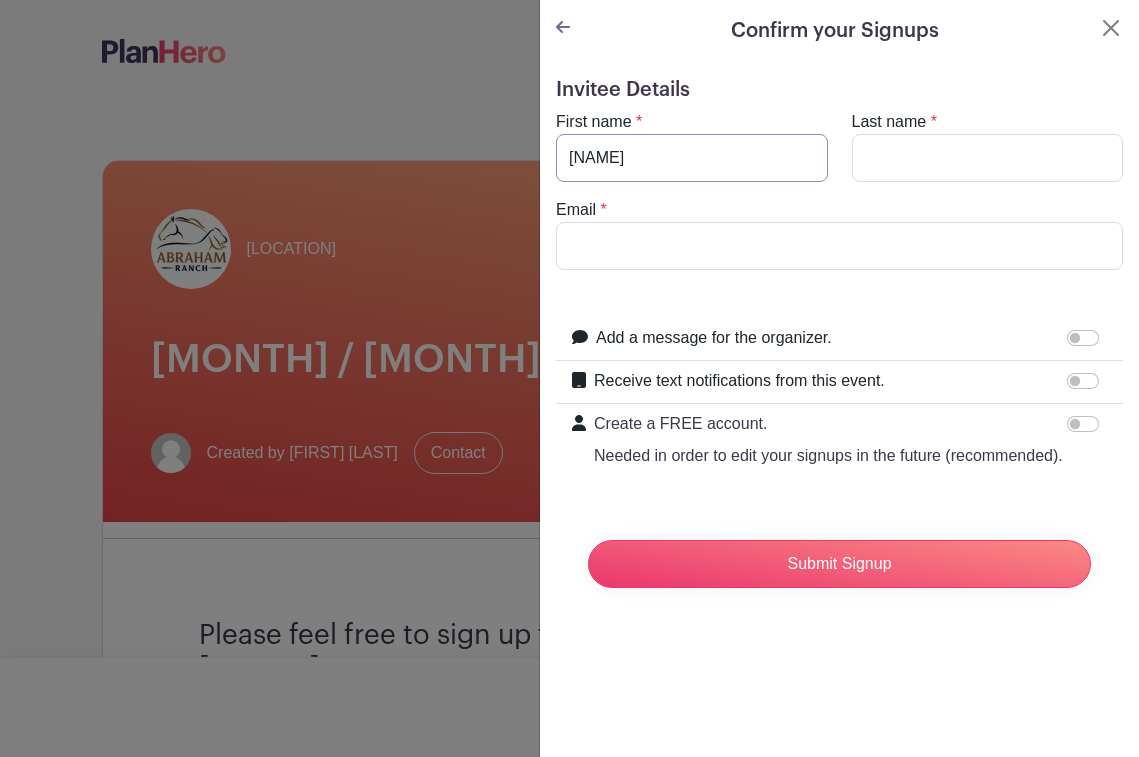 type on "Jaci" 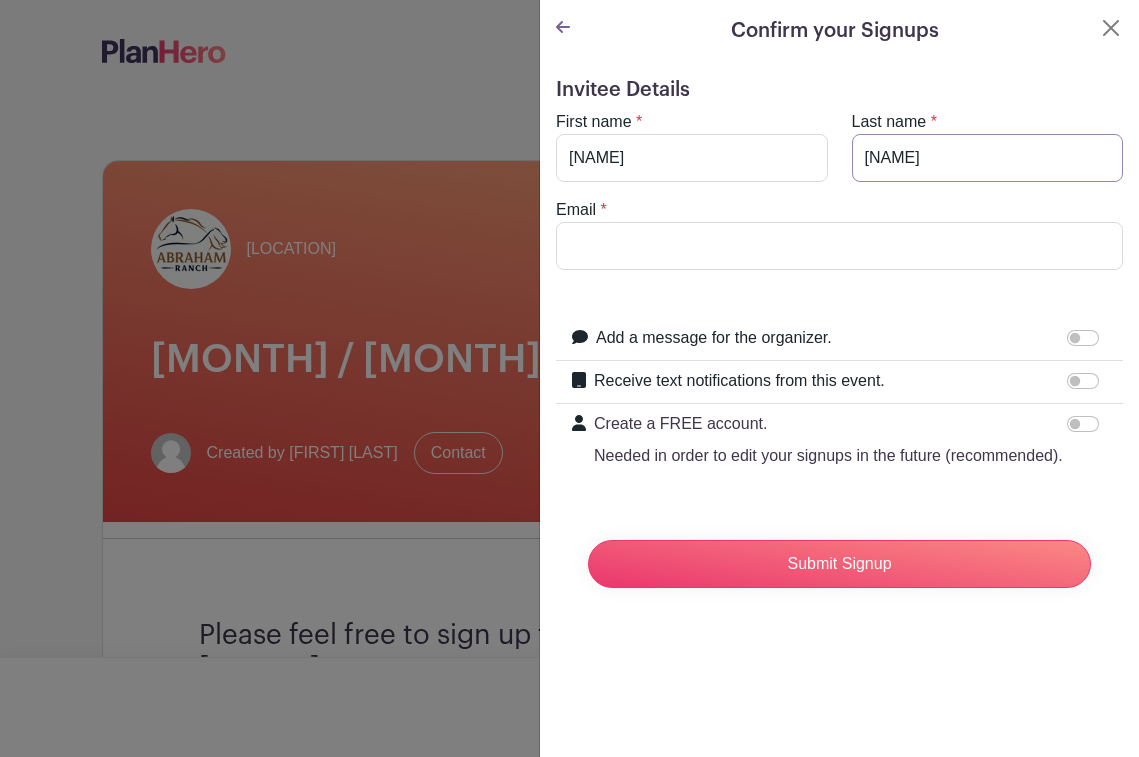 type on "Stratton" 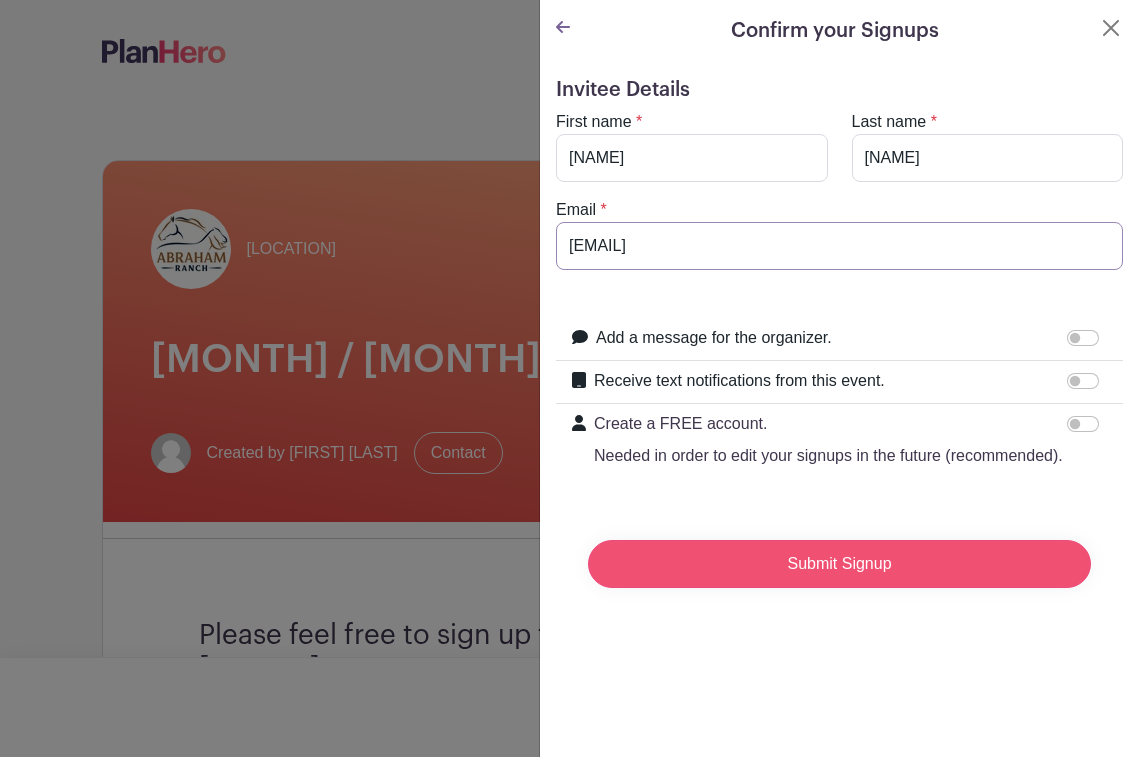 type on "[EMAIL]" 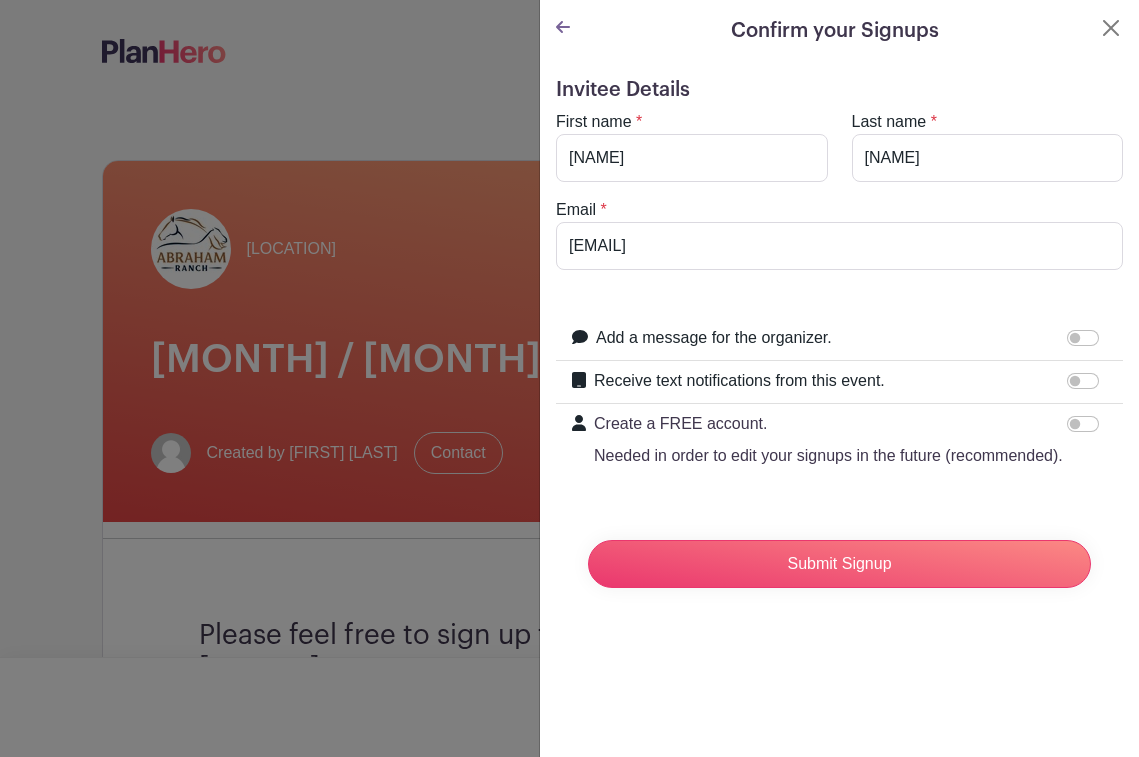 click on "Submit Signup" at bounding box center (839, 564) 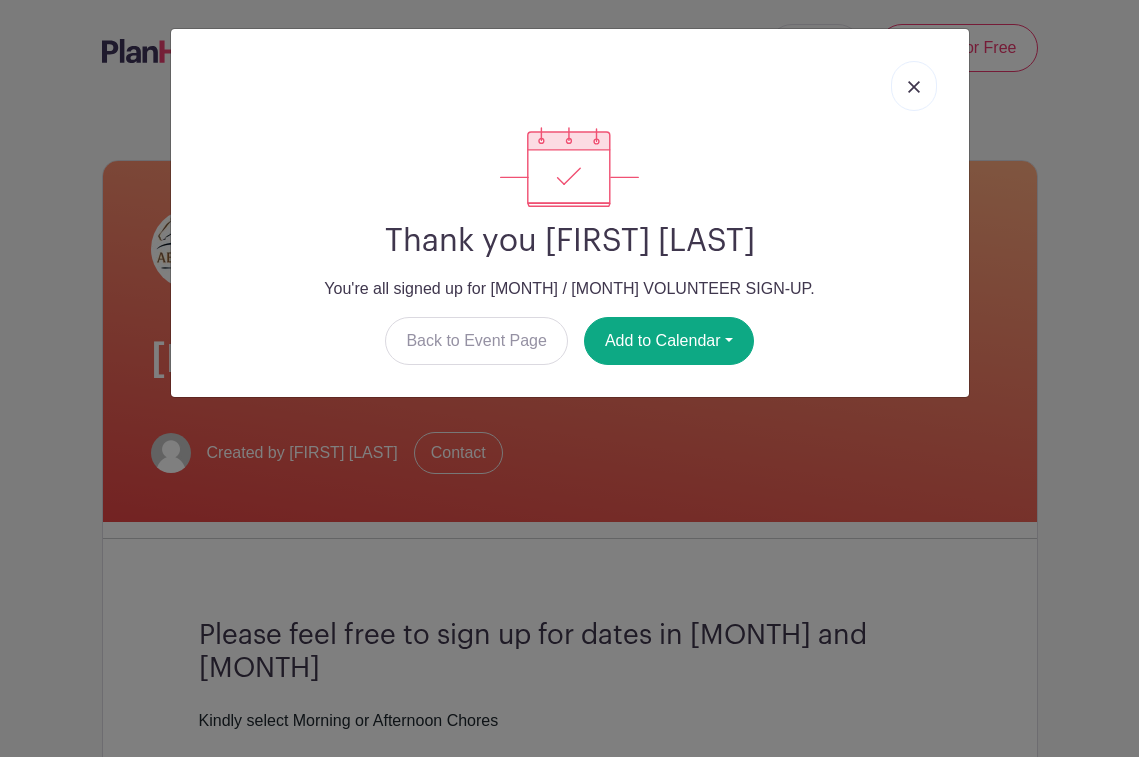 click at bounding box center (914, 86) 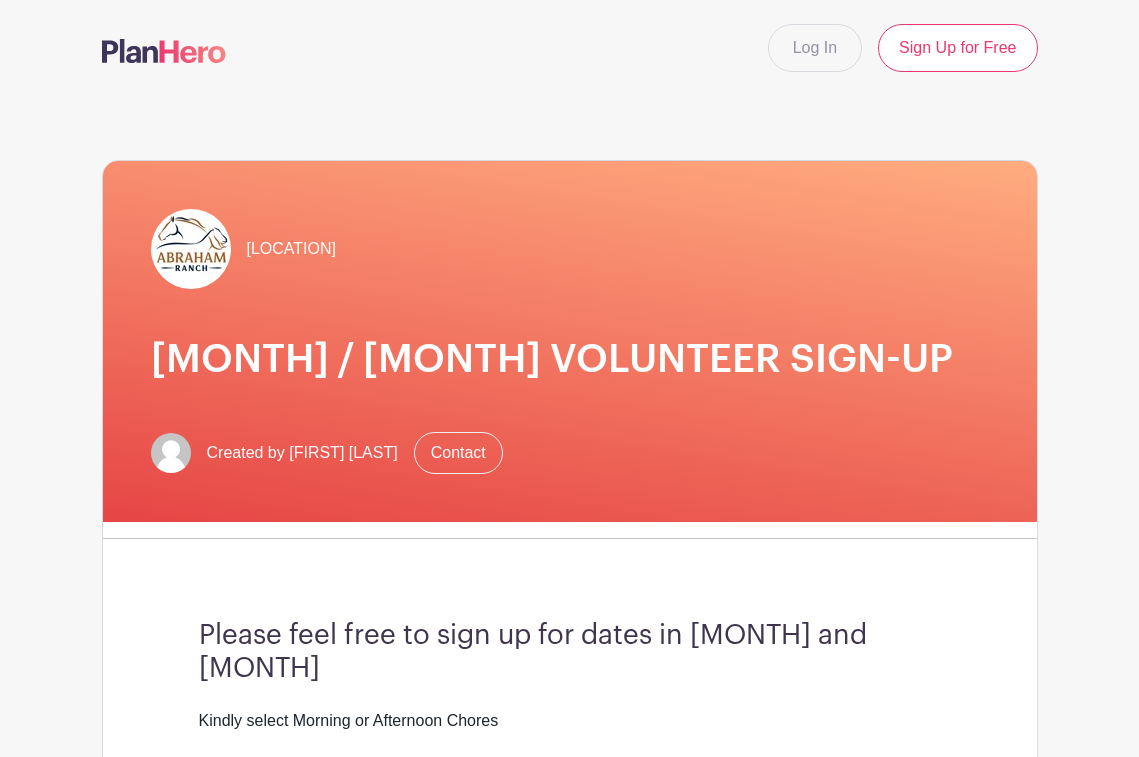 scroll, scrollTop: 0, scrollLeft: 0, axis: both 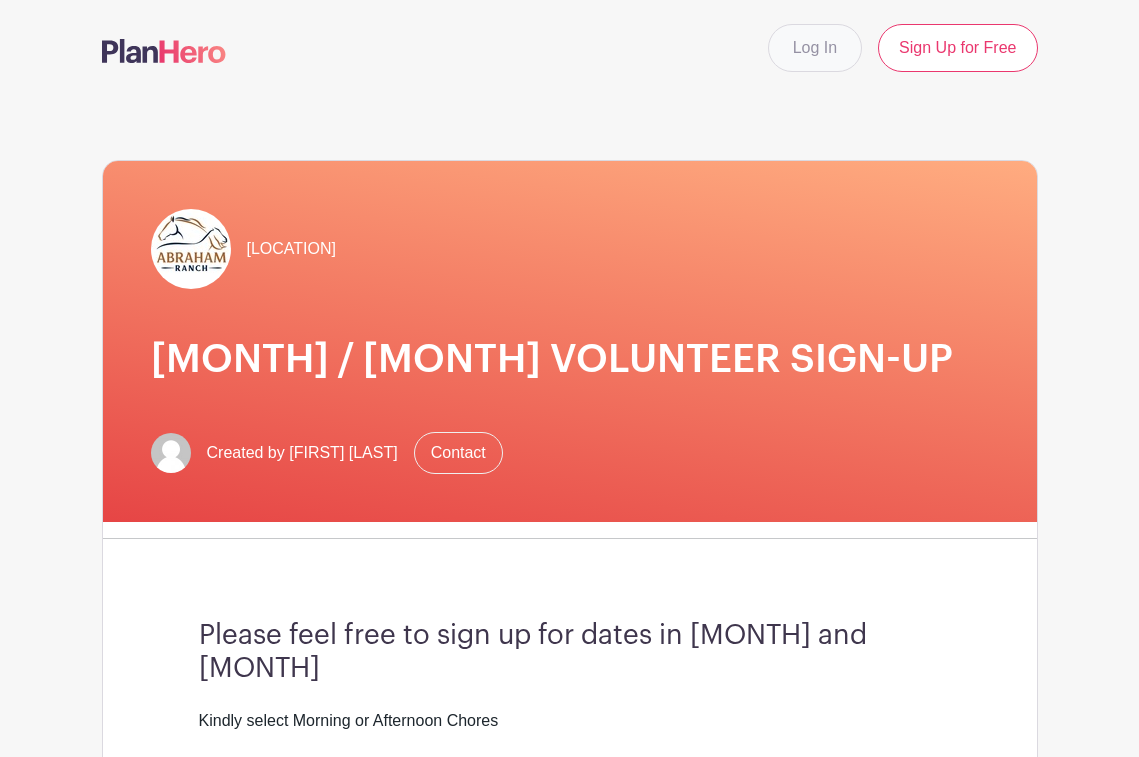 click on "Log In" at bounding box center [815, 48] 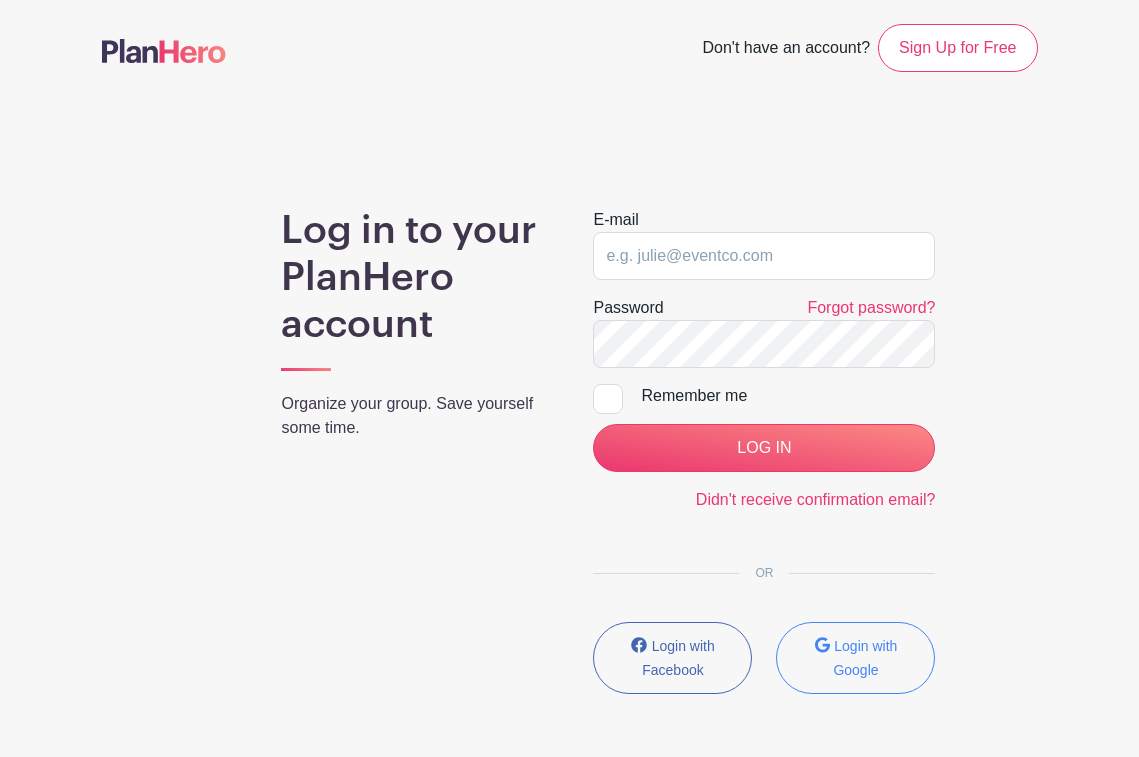 type on "[EMAIL]" 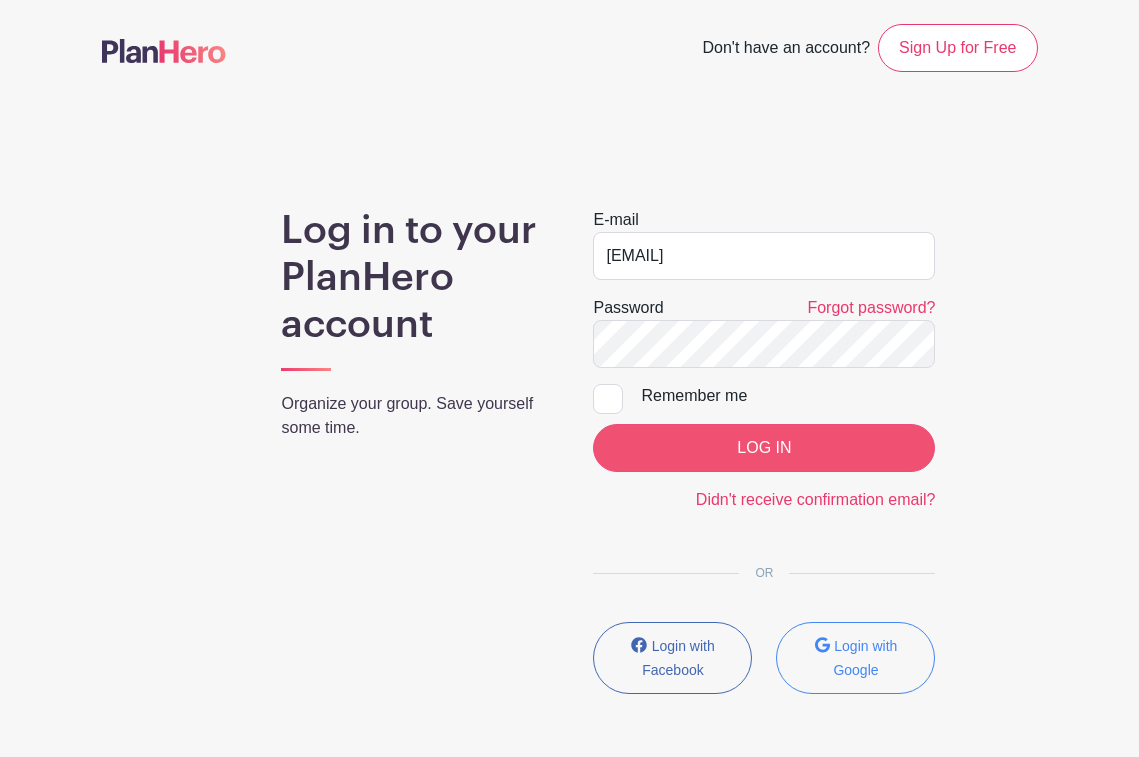 click on "LOG IN" at bounding box center [764, 448] 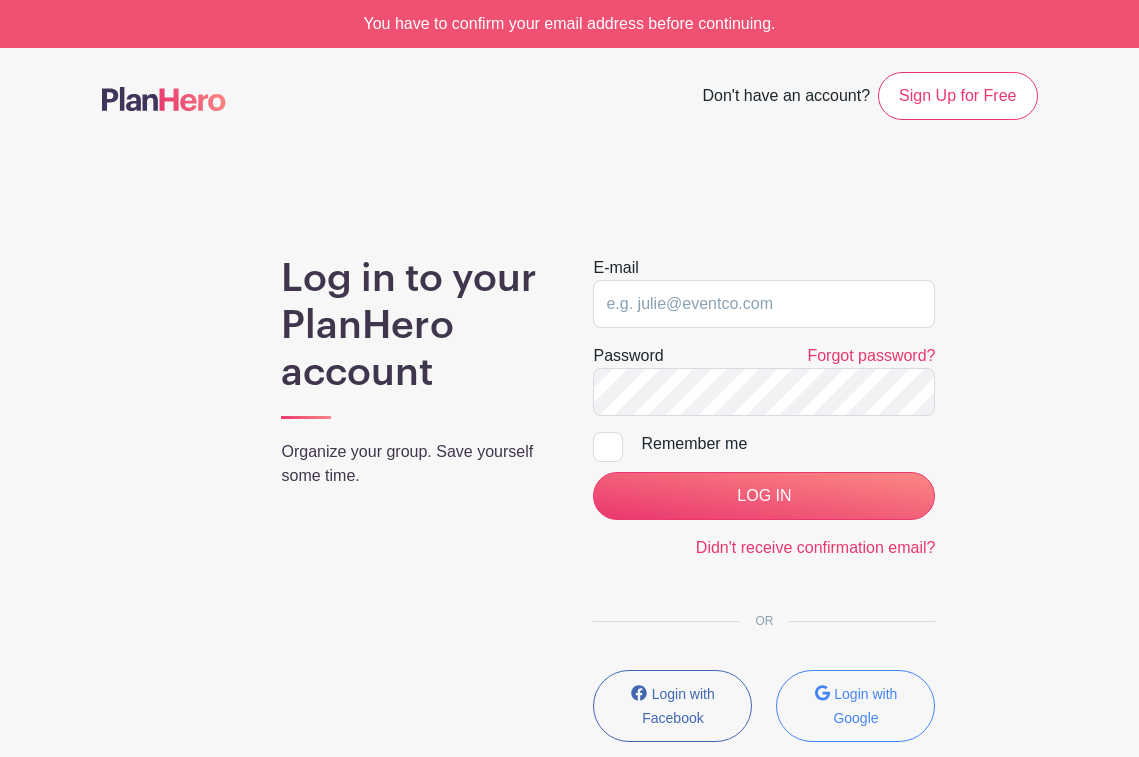 scroll, scrollTop: 0, scrollLeft: 0, axis: both 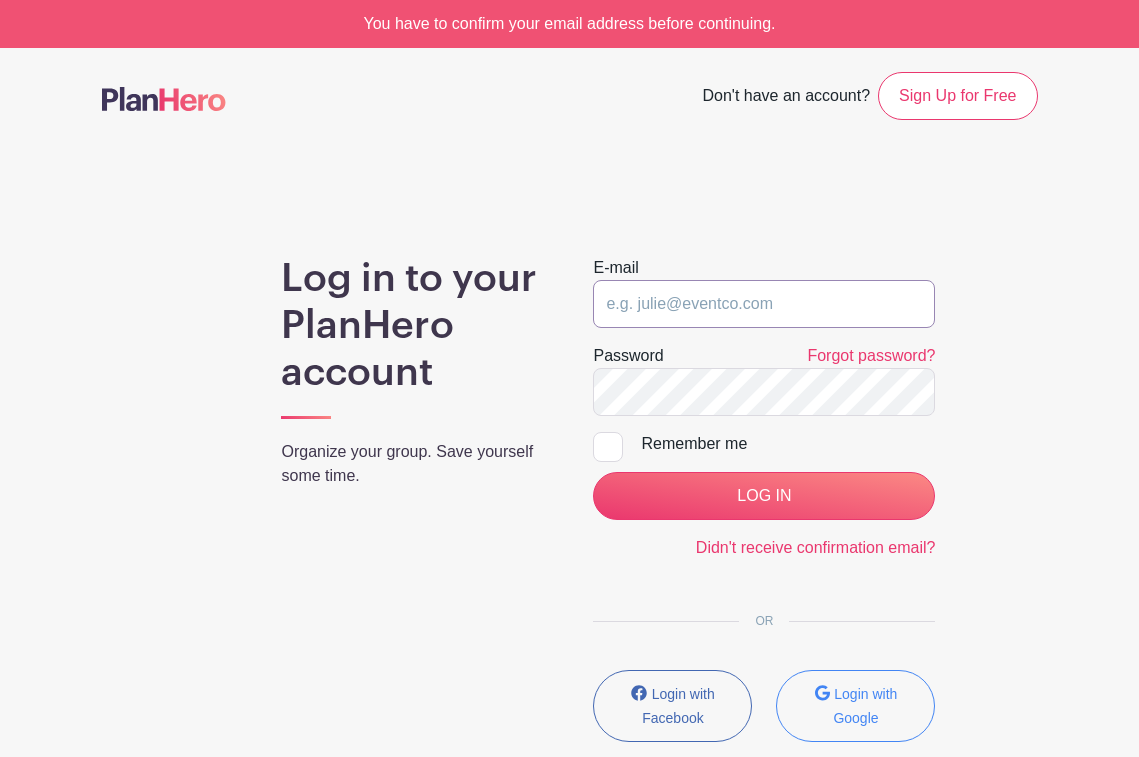 click at bounding box center [764, 304] 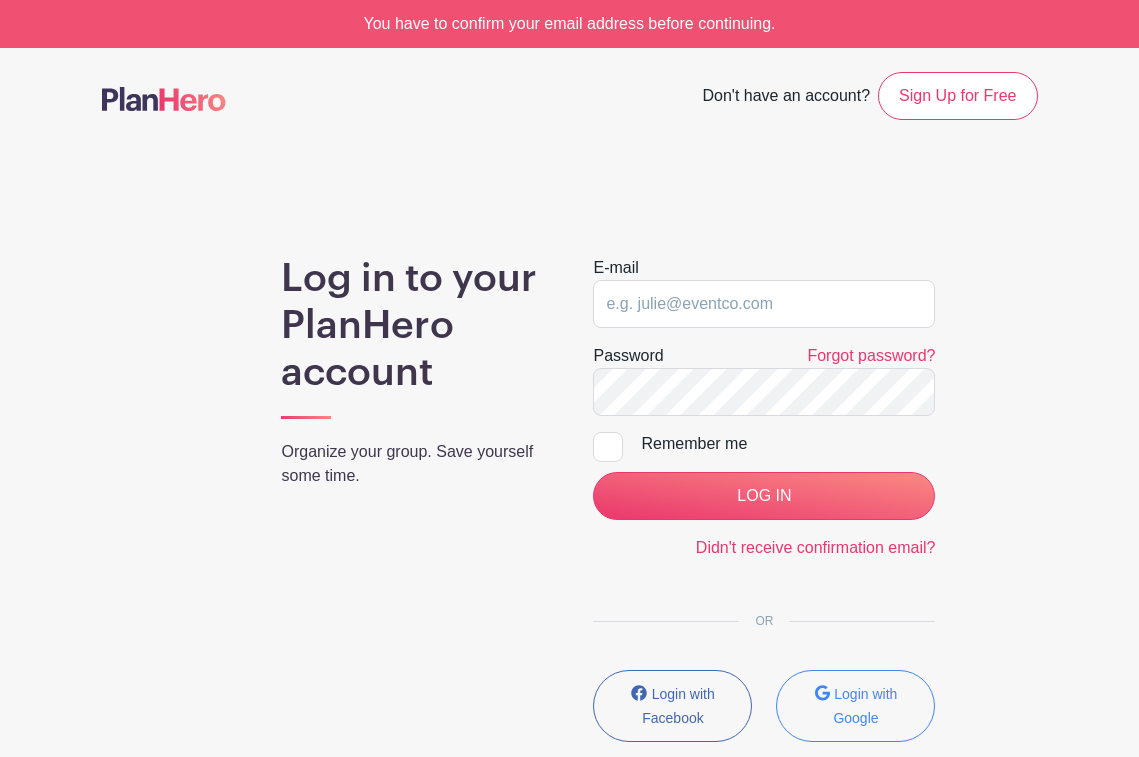 click on "Log in to your PlanHero account
Organize your group. Save yourself some time.
E-mail
Password
Forgot password?
Remember me
LOG IN
Didn't receive confirmation email?
OR
Login with Facebook
Login with Google" at bounding box center (570, 507) 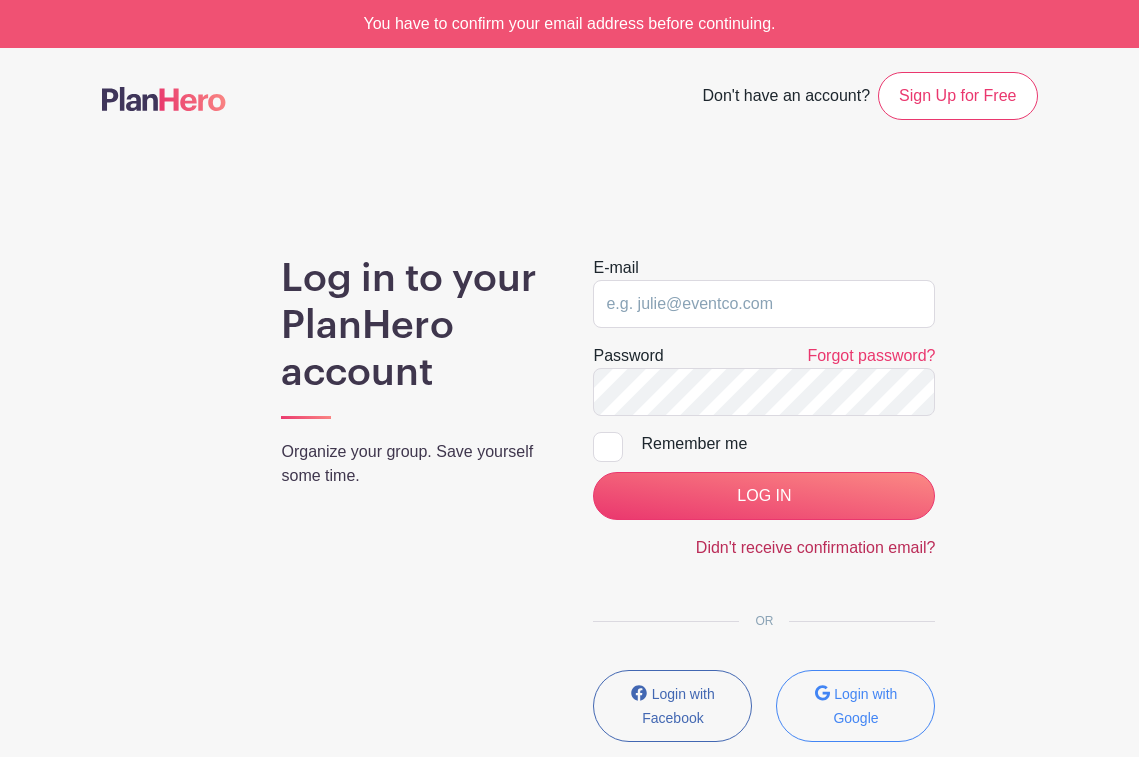 click on "Didn't receive confirmation email?" at bounding box center [816, 547] 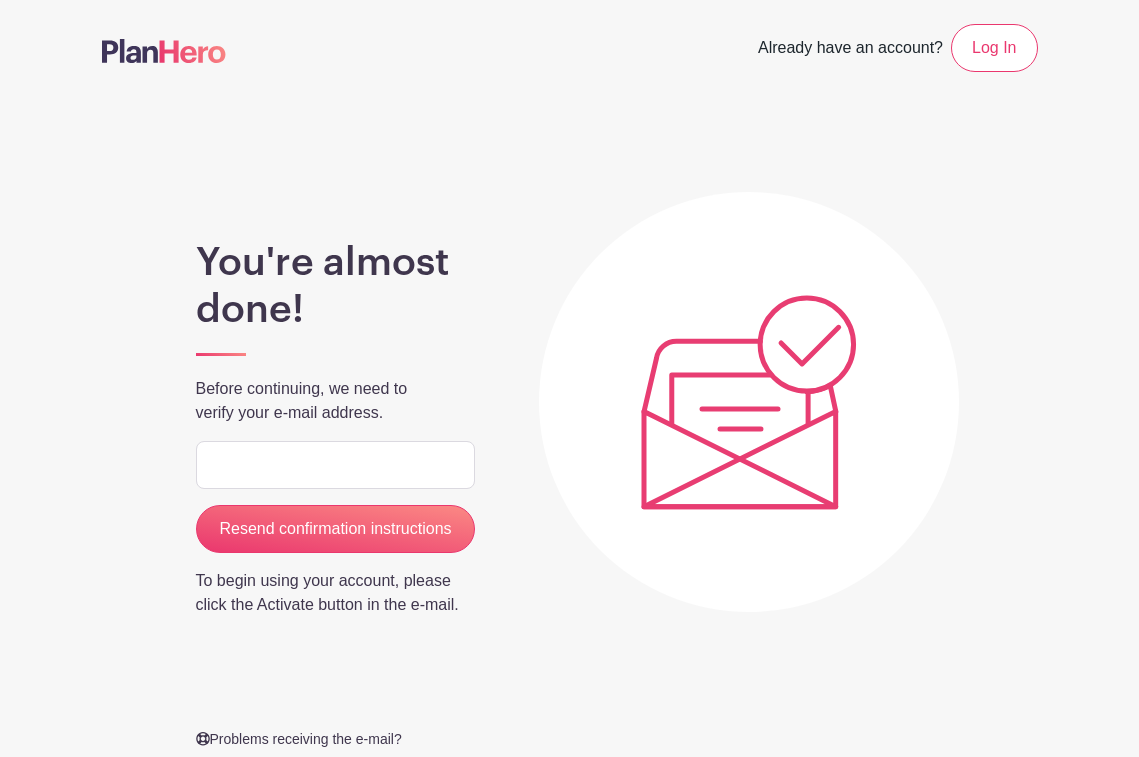 scroll, scrollTop: 0, scrollLeft: 0, axis: both 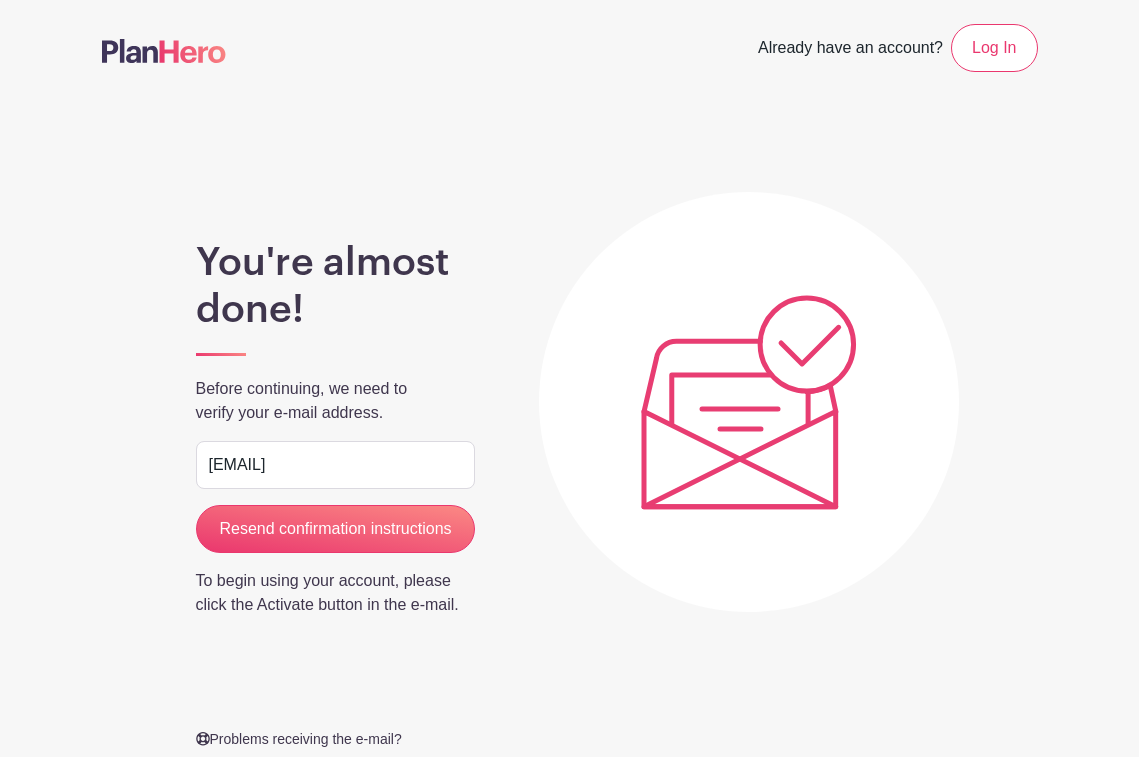 type on "[EMAIL]" 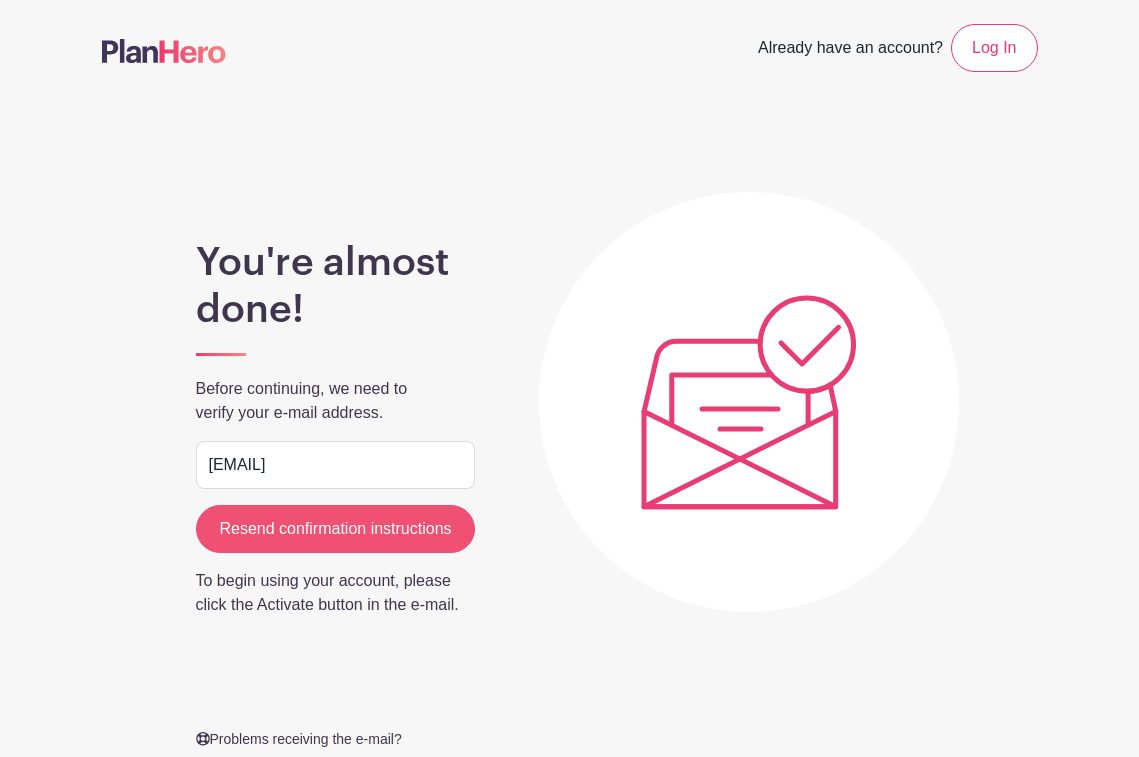 click on "Resend confirmation instructions" at bounding box center (336, 529) 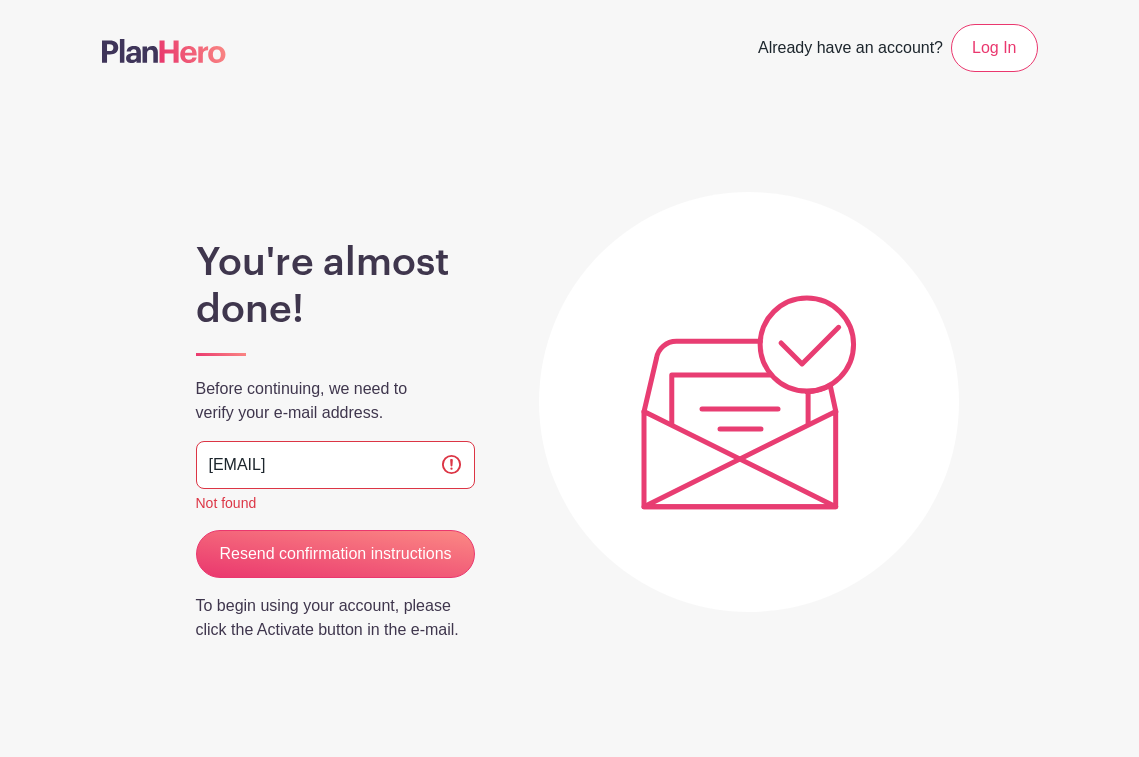 click on "You're almost done!" at bounding box center (336, 287) 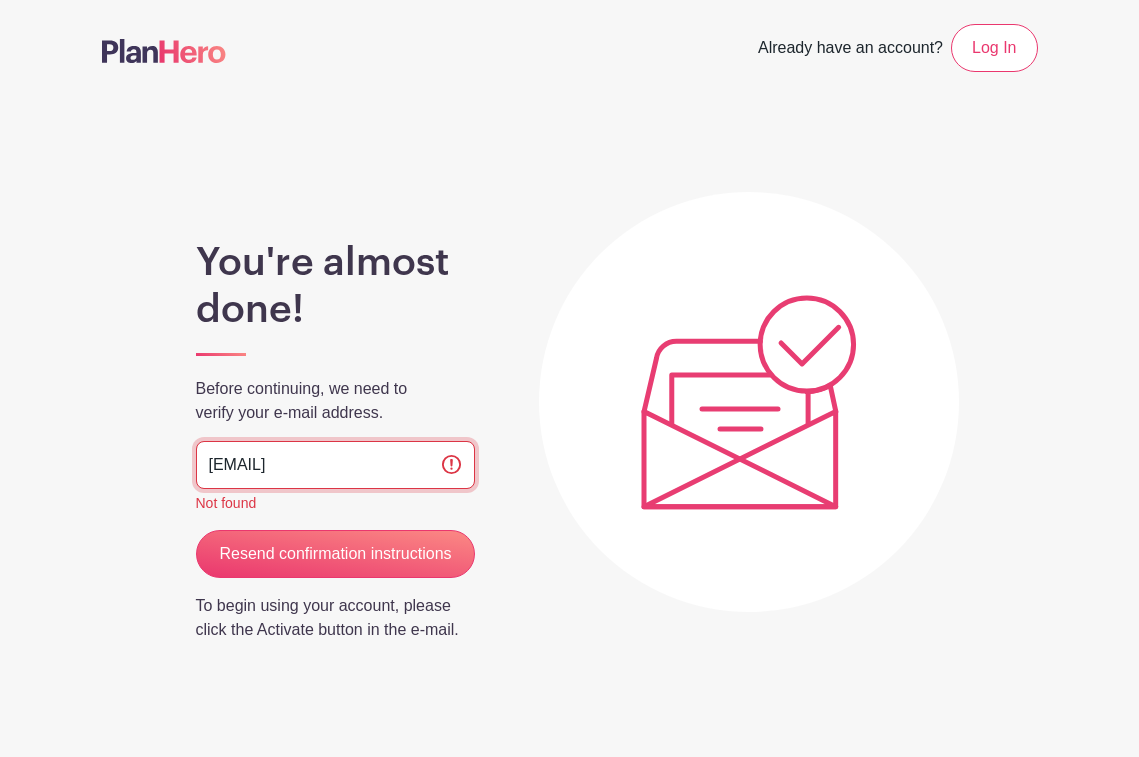 click on "[EMAIL]" at bounding box center (336, 465) 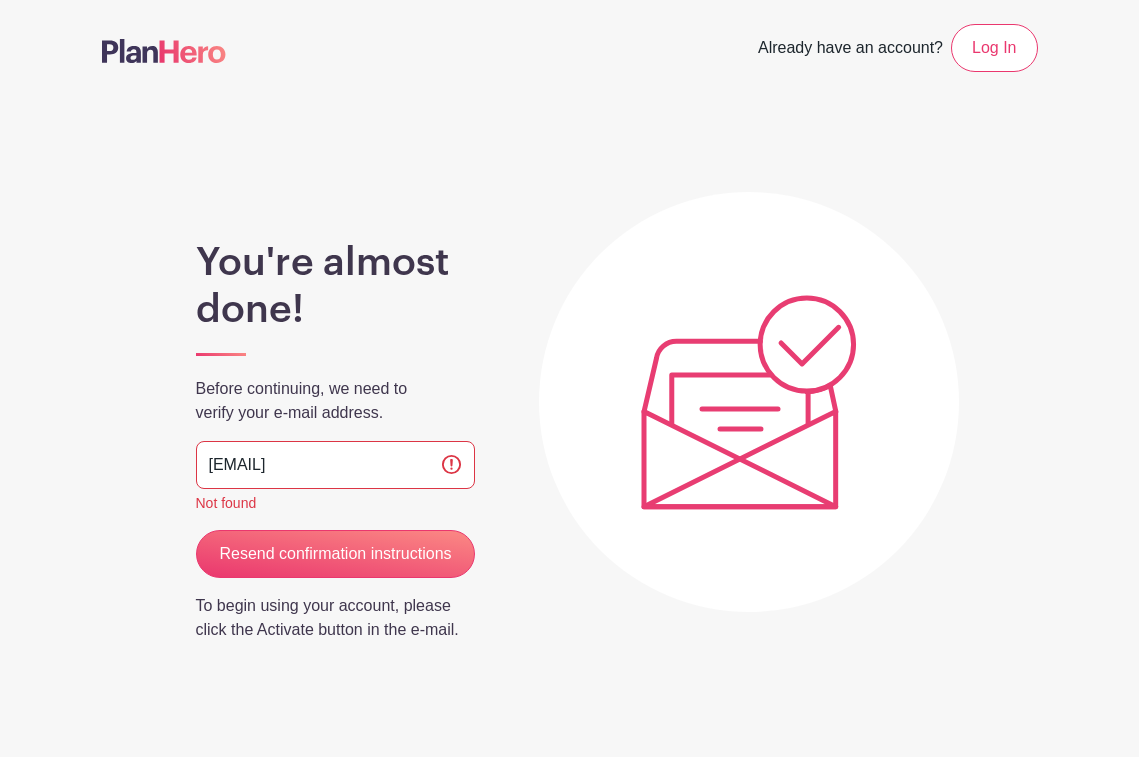 click on "You're almost done!" at bounding box center (336, 287) 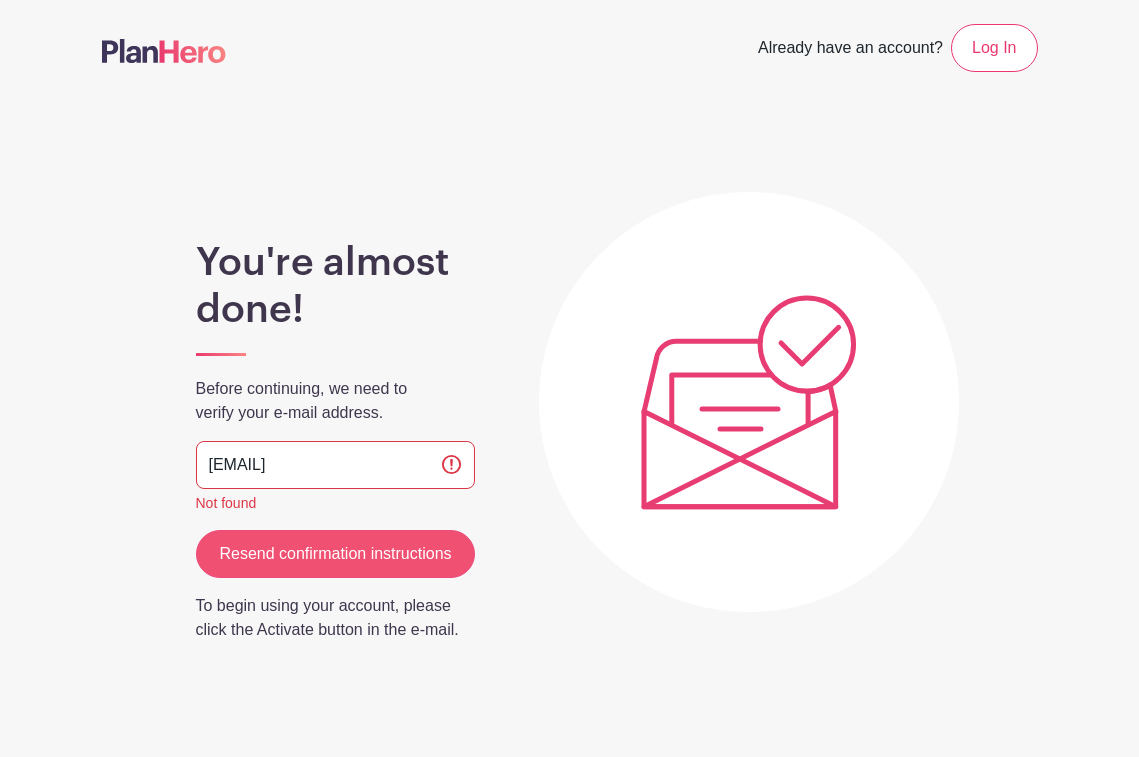 click on "Resend confirmation instructions" at bounding box center [336, 554] 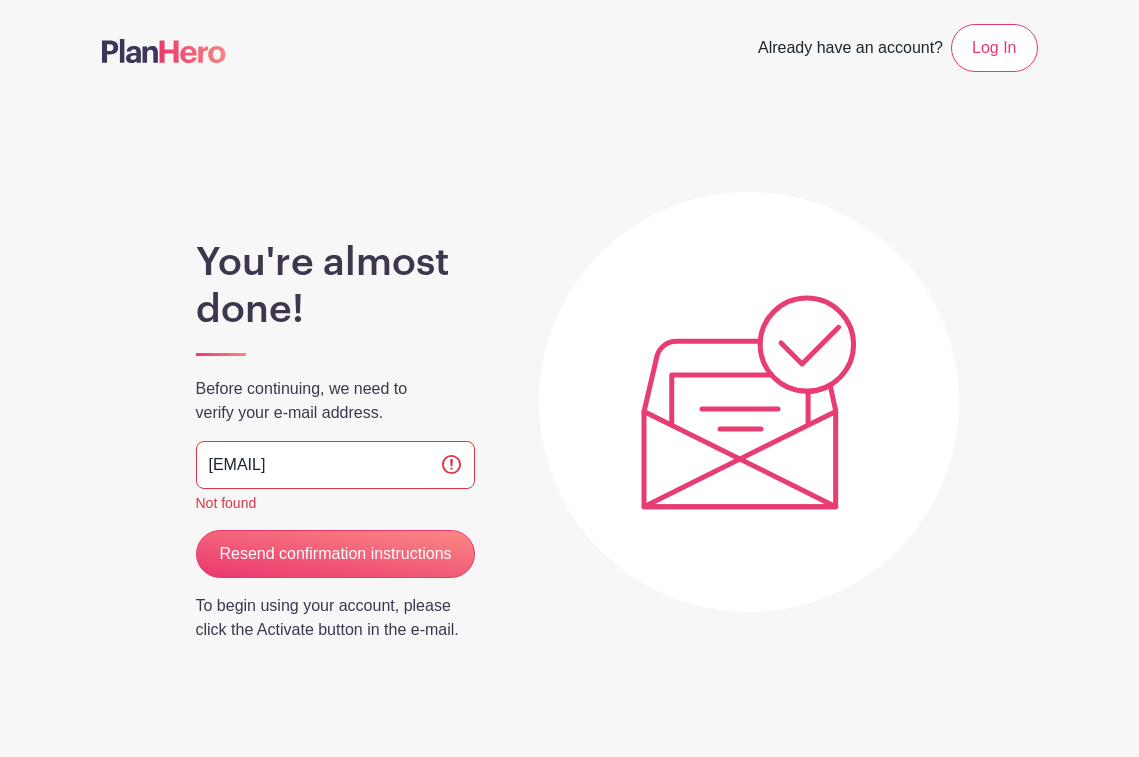 click on "You're almost done!
Before continuing, we need to verify your e-mail address.
[EMAIL] Not found
Resend confirmation instructions
To begin using your account, please click the Activate button in the e-mail.
Problems receiving the e-mail?
• Please check your spam folder.
• If you have any other issues, don't hesitate to  contact support." at bounding box center [570, 499] 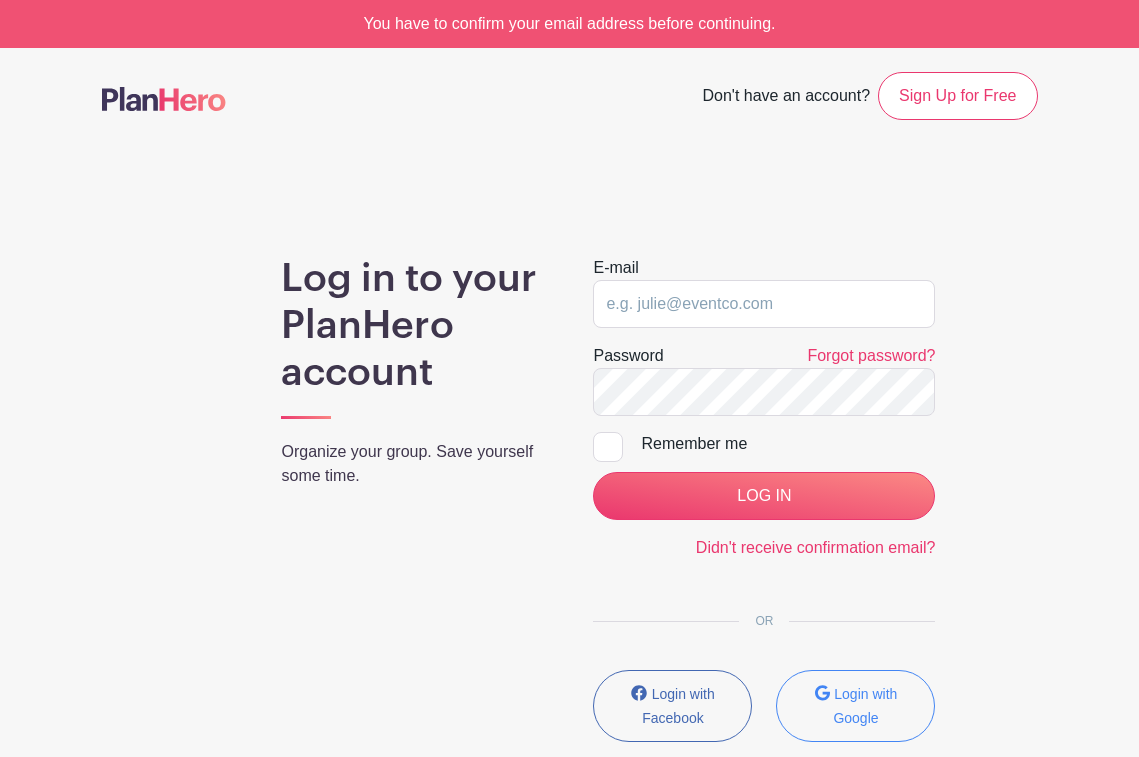 scroll, scrollTop: 0, scrollLeft: 0, axis: both 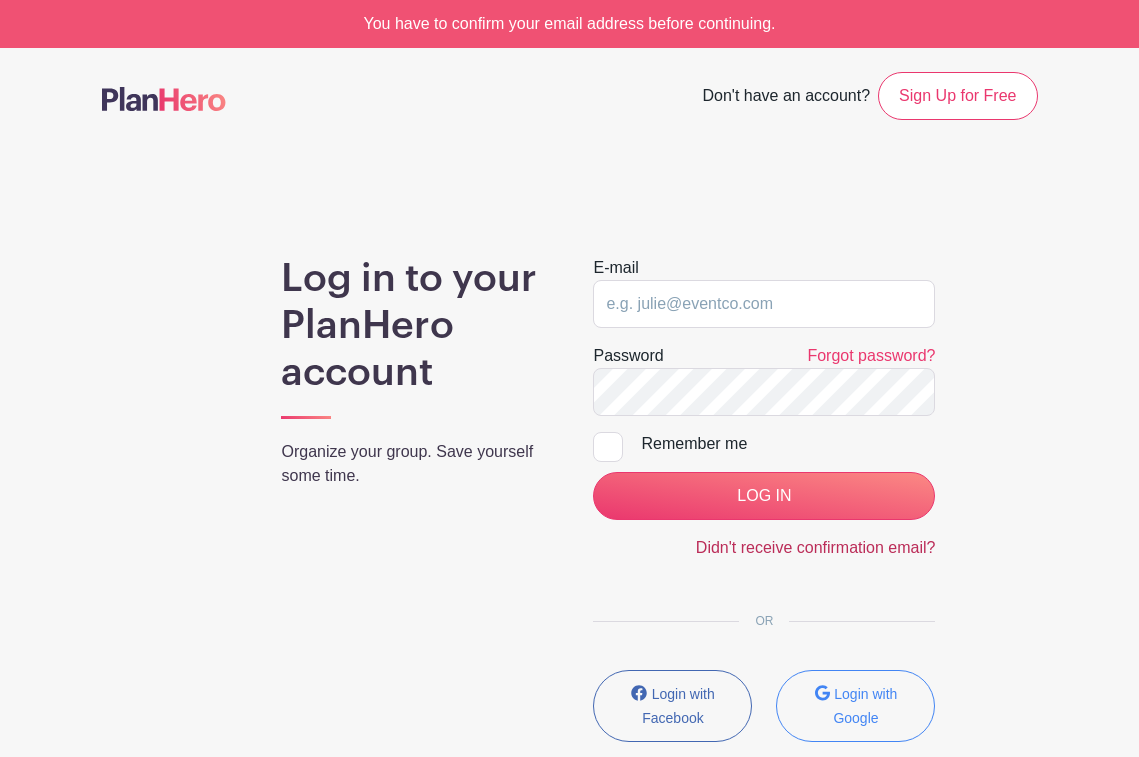 click on "Didn't receive confirmation email?" at bounding box center [816, 547] 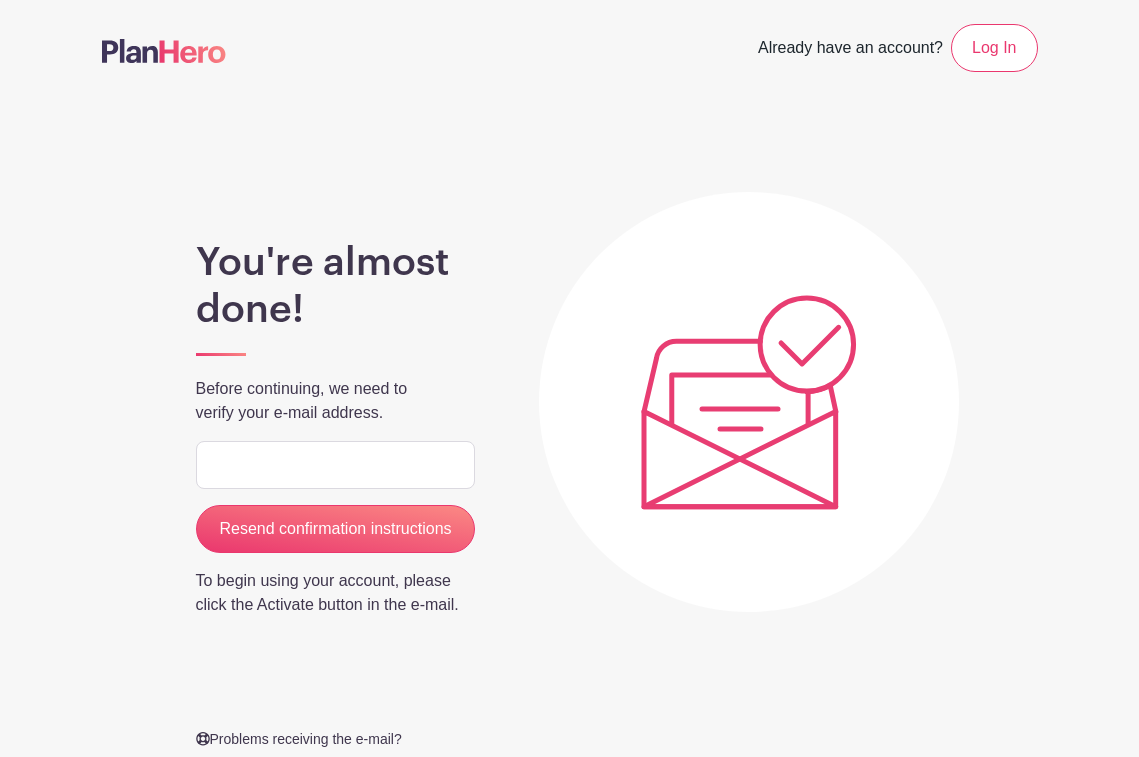 scroll, scrollTop: 0, scrollLeft: 0, axis: both 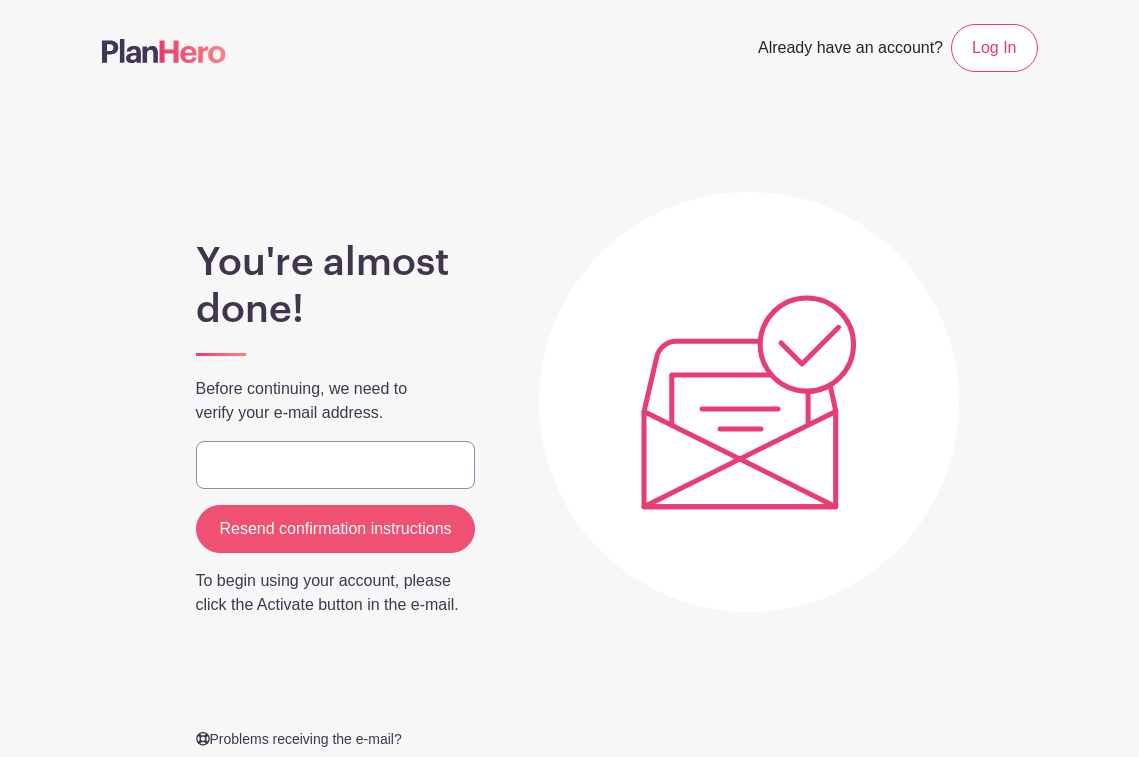 type on "[EMAIL]" 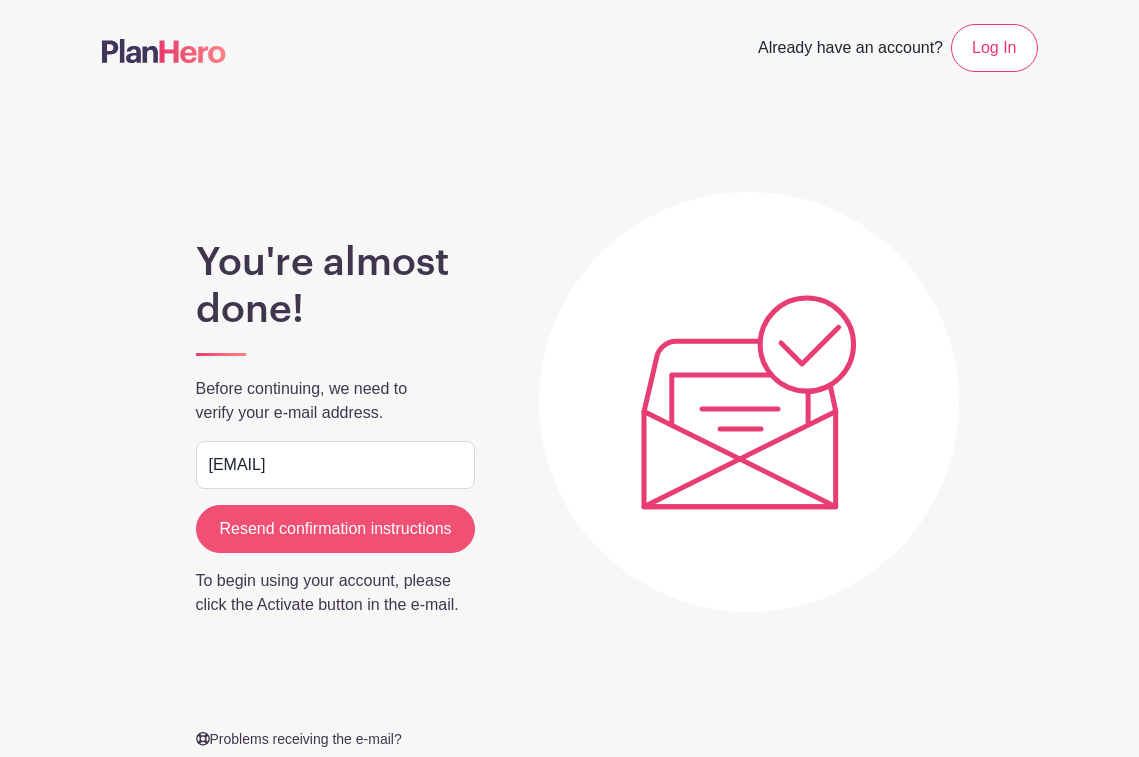 click on "Resend confirmation instructions" at bounding box center [336, 529] 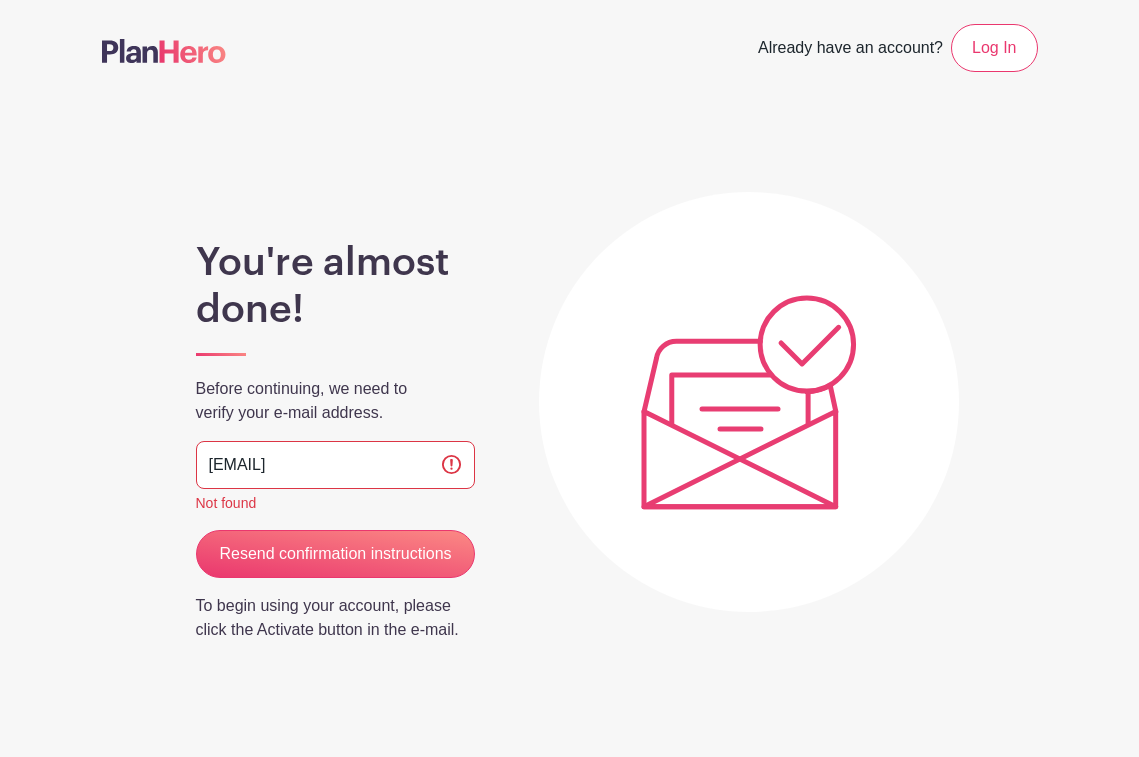 click on "You're almost done!
Before continuing, we need to verify your e-mail address.
jacistratton13@gmail.com Not found
Resend confirmation instructions
To begin using your account, please click the Activate button in the e-mail.
Problems receiving the e-mail?
• Please check your spam folder.
• If you have any other issues, don't hesitate to  contact support." at bounding box center [336, 547] 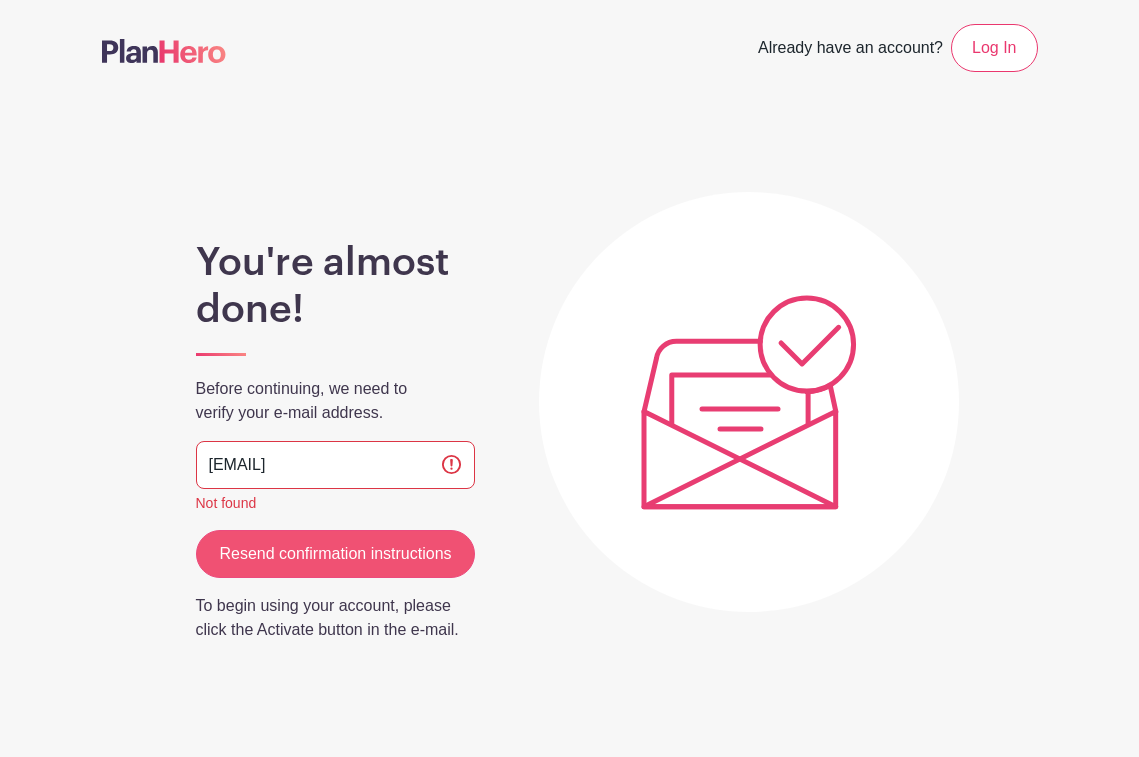 click on "Resend confirmation instructions" at bounding box center [336, 554] 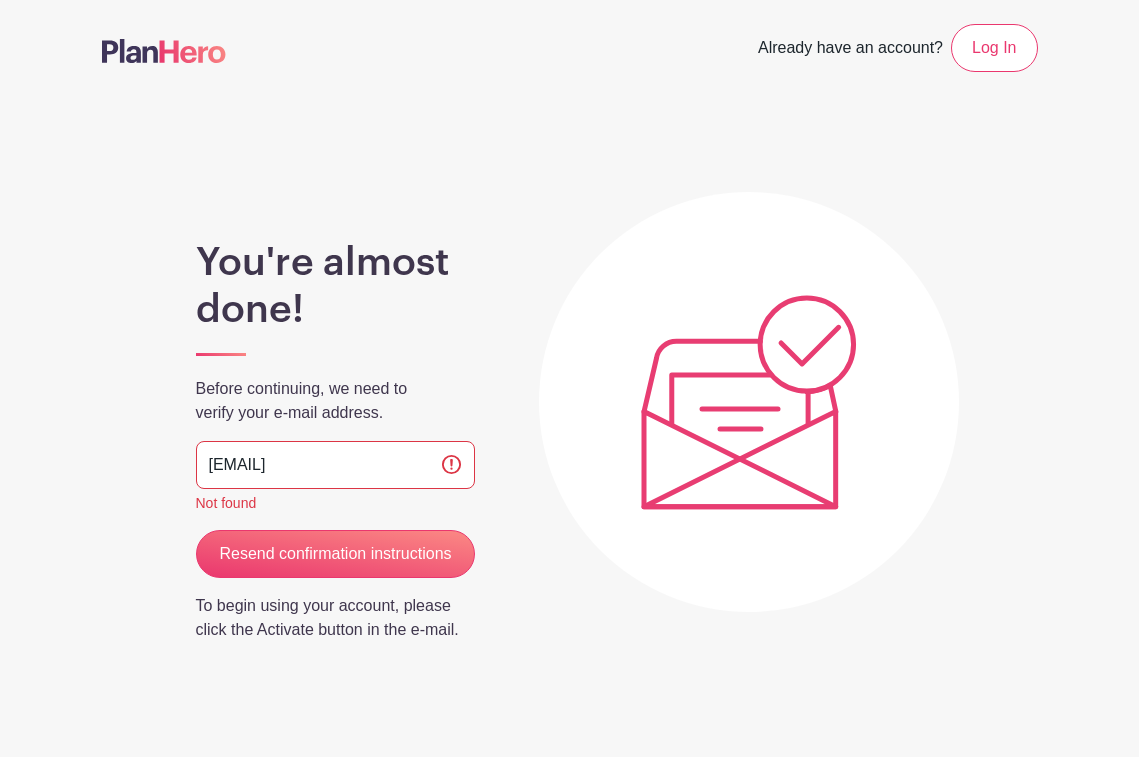 click on "You're almost done!
Before continuing, we need to verify your e-mail address.
jacistratton13@gmail.com Not found
Resend confirmation instructions
To begin using your account, please click the Activate button in the e-mail.
Problems receiving the e-mail?
• Please check your spam folder.
• If you have any other issues, don't hesitate to  contact support." at bounding box center [336, 547] 